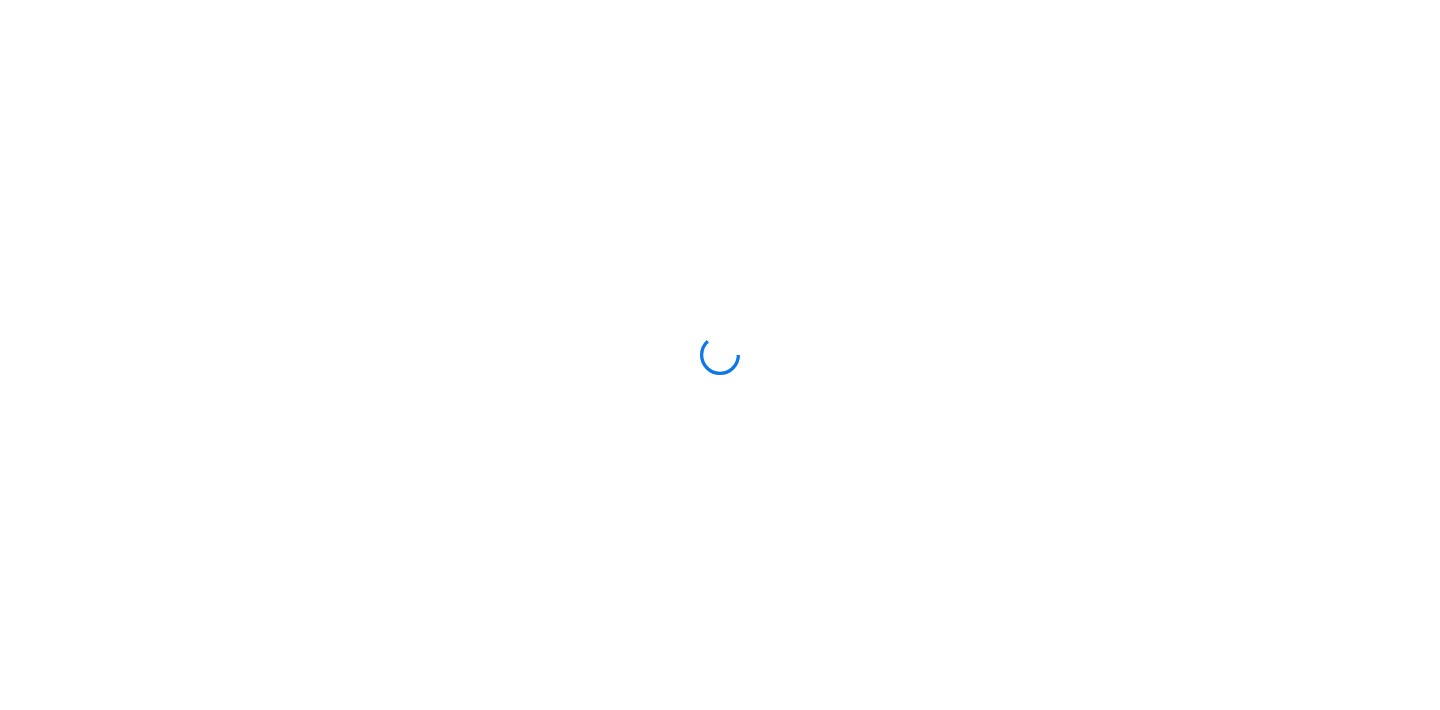 scroll, scrollTop: 0, scrollLeft: 0, axis: both 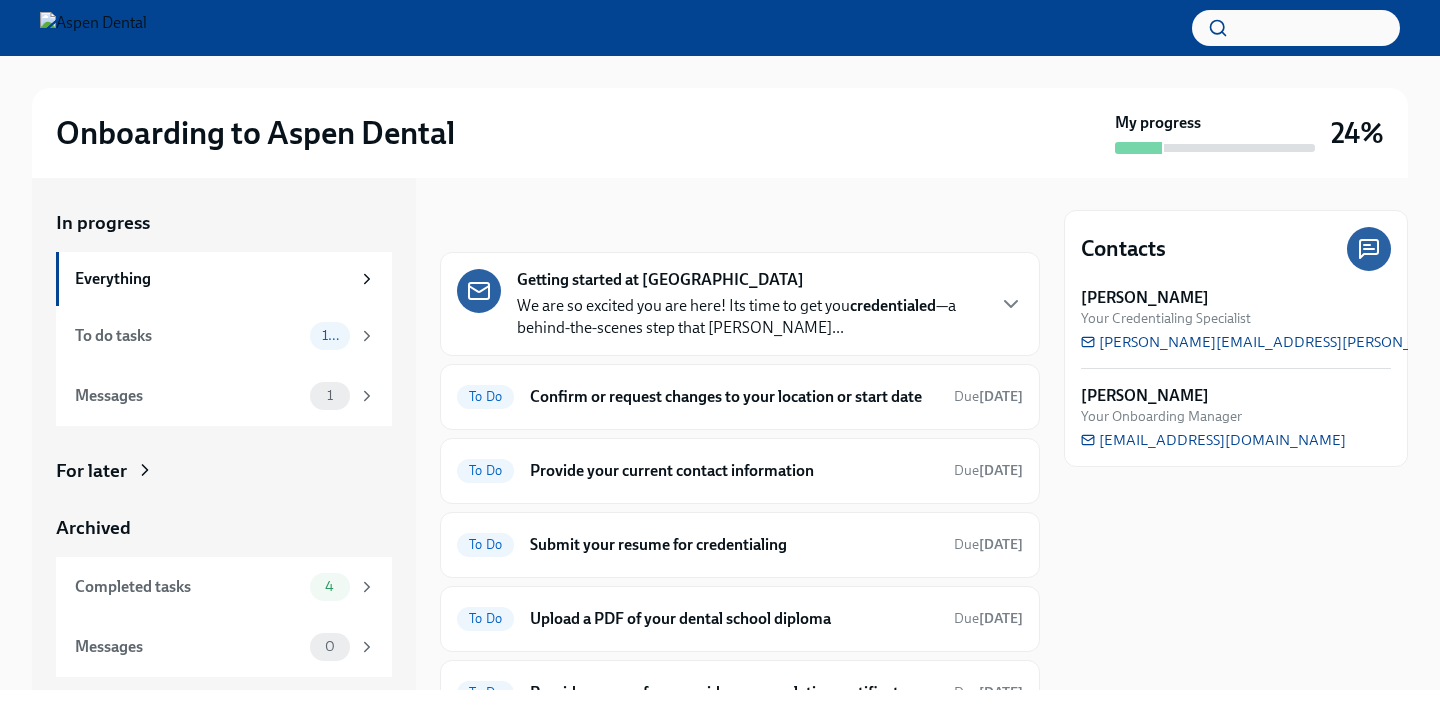 click on "We are so excited you are here! Its time to get you  credentialed —a behind-the-scenes step that confi..." at bounding box center [750, 317] 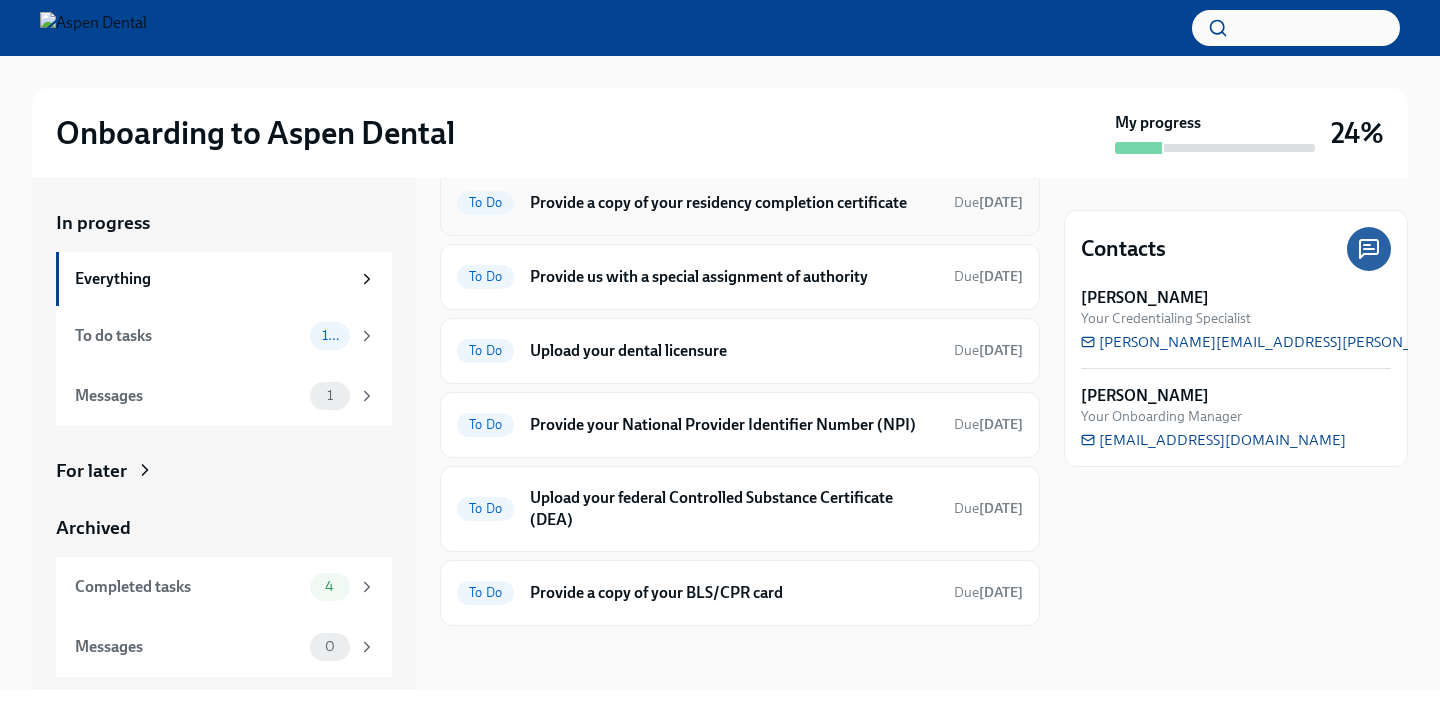 scroll, scrollTop: 2073, scrollLeft: 0, axis: vertical 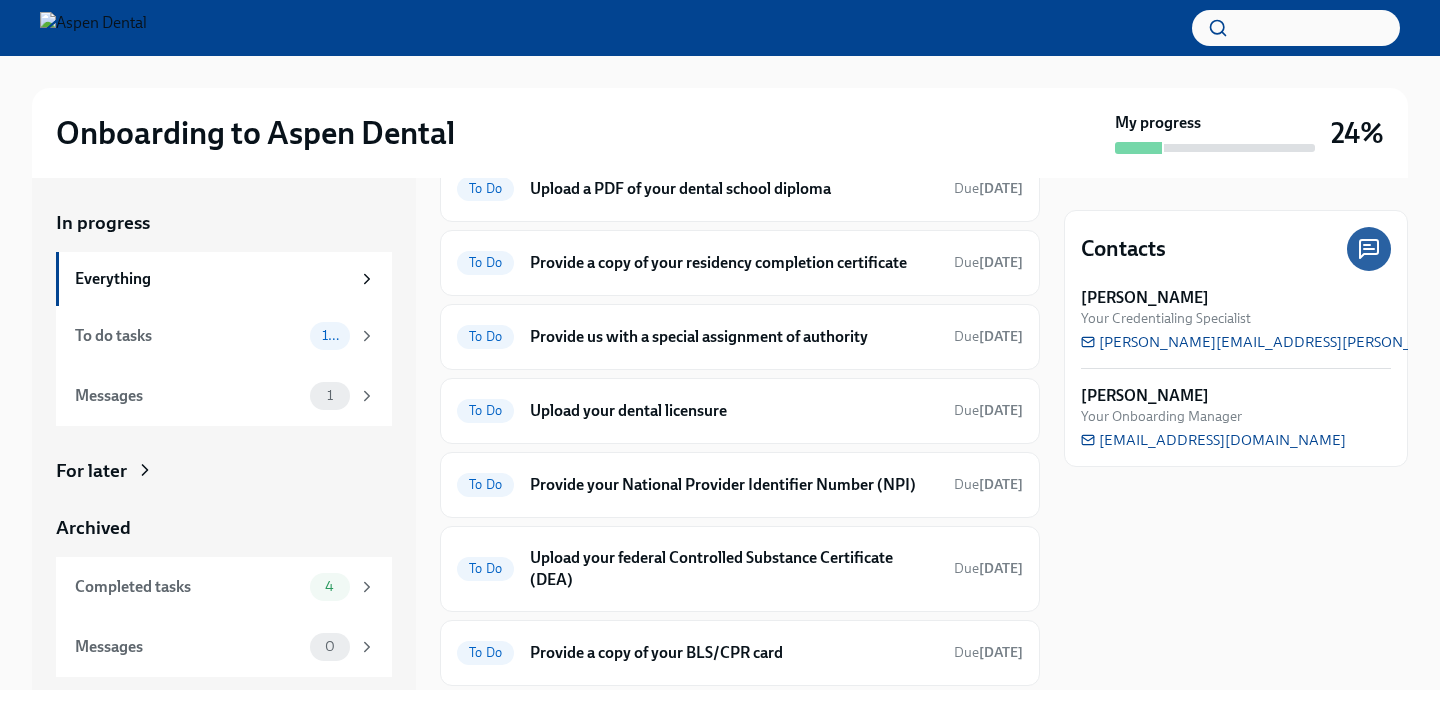 click on "Confirm or request changes to your location or start date" at bounding box center [734, -33] 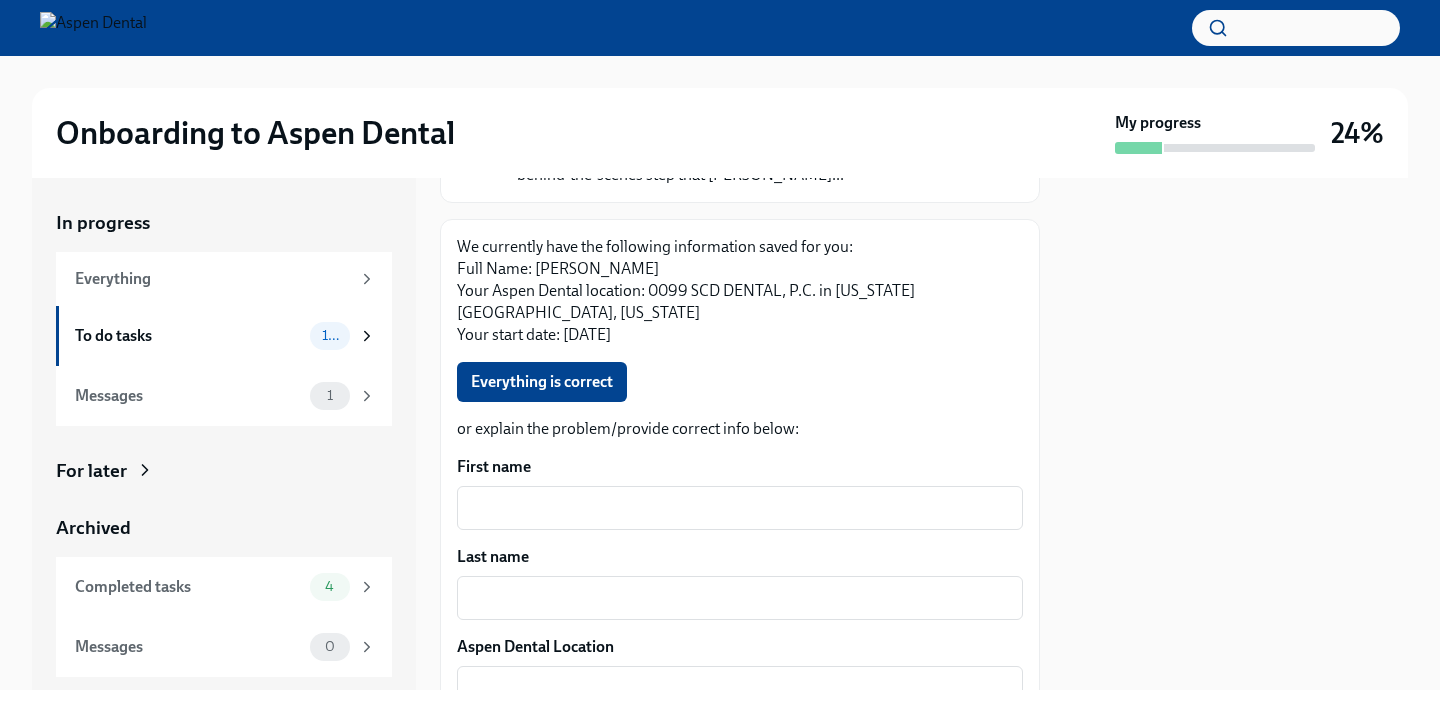 scroll, scrollTop: 229, scrollLeft: 0, axis: vertical 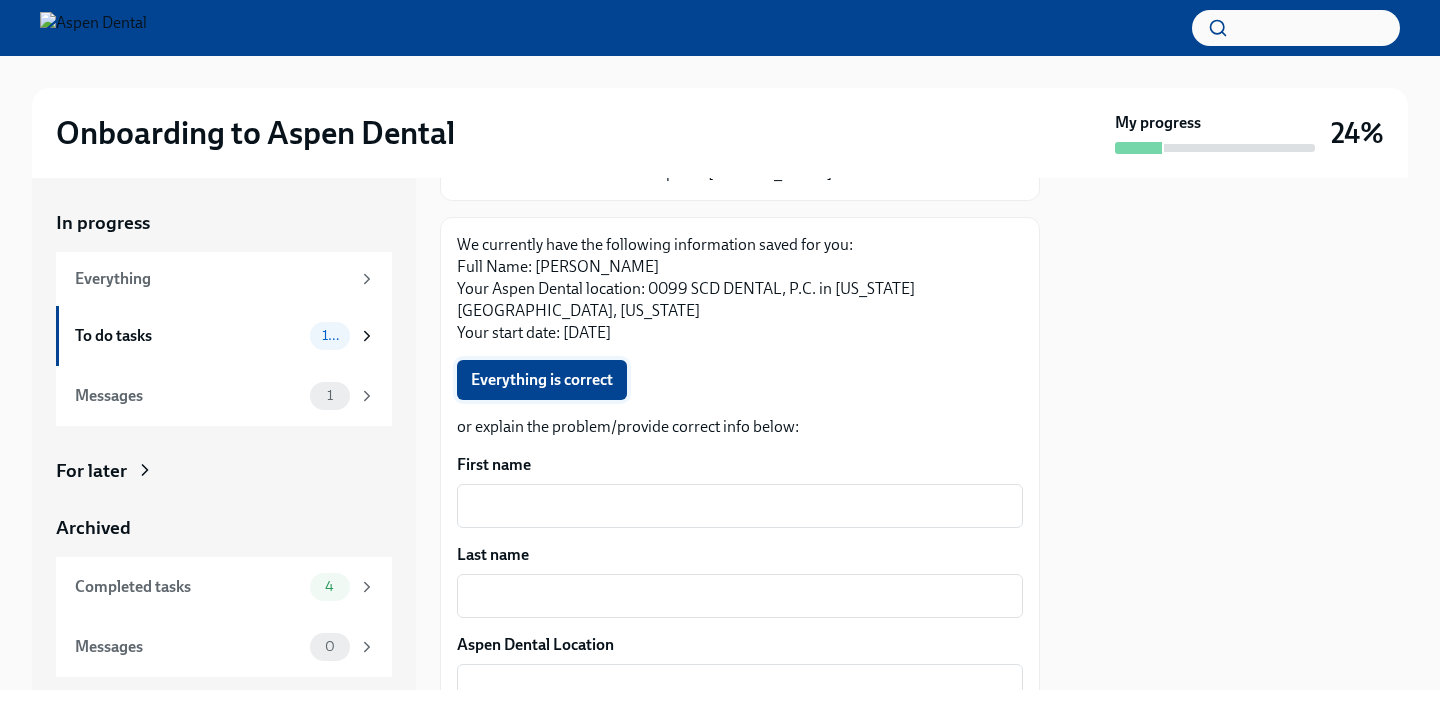 click on "Everything is correct" at bounding box center (542, 380) 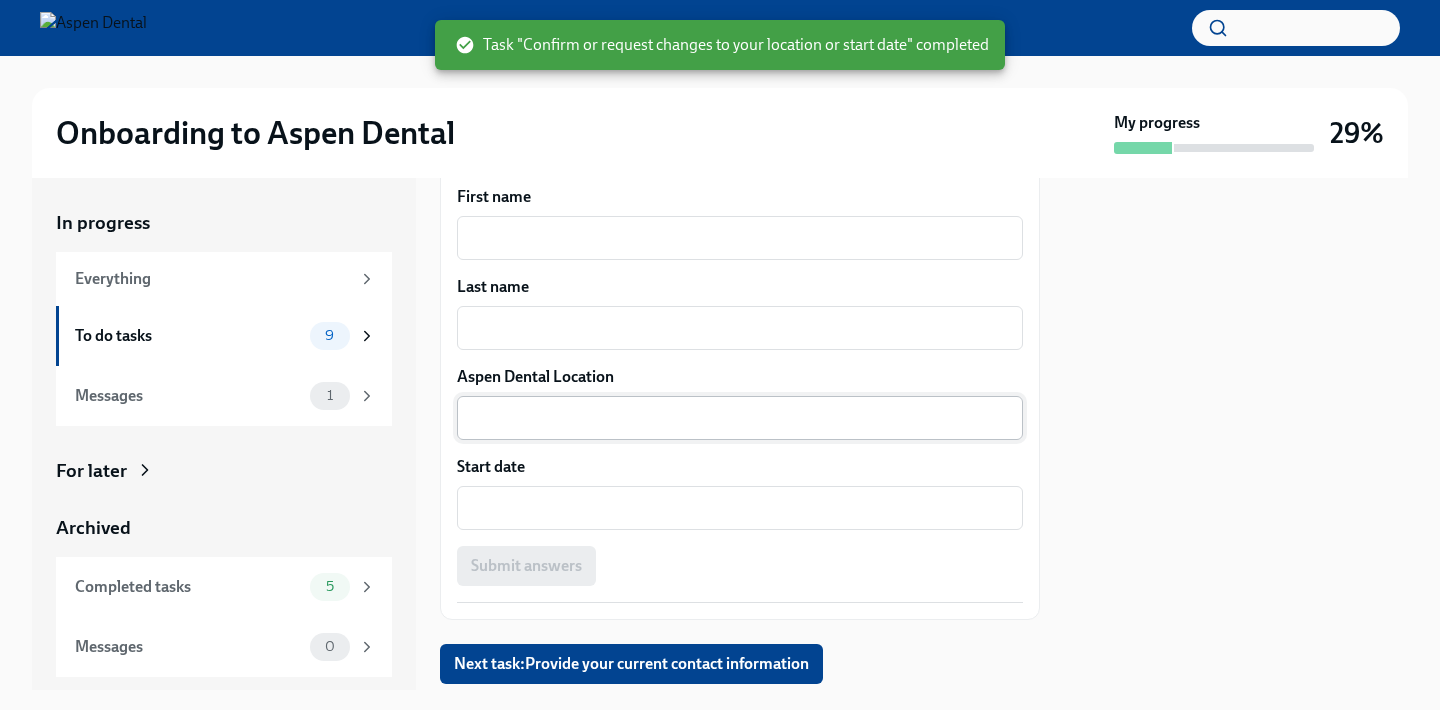 scroll, scrollTop: 533, scrollLeft: 0, axis: vertical 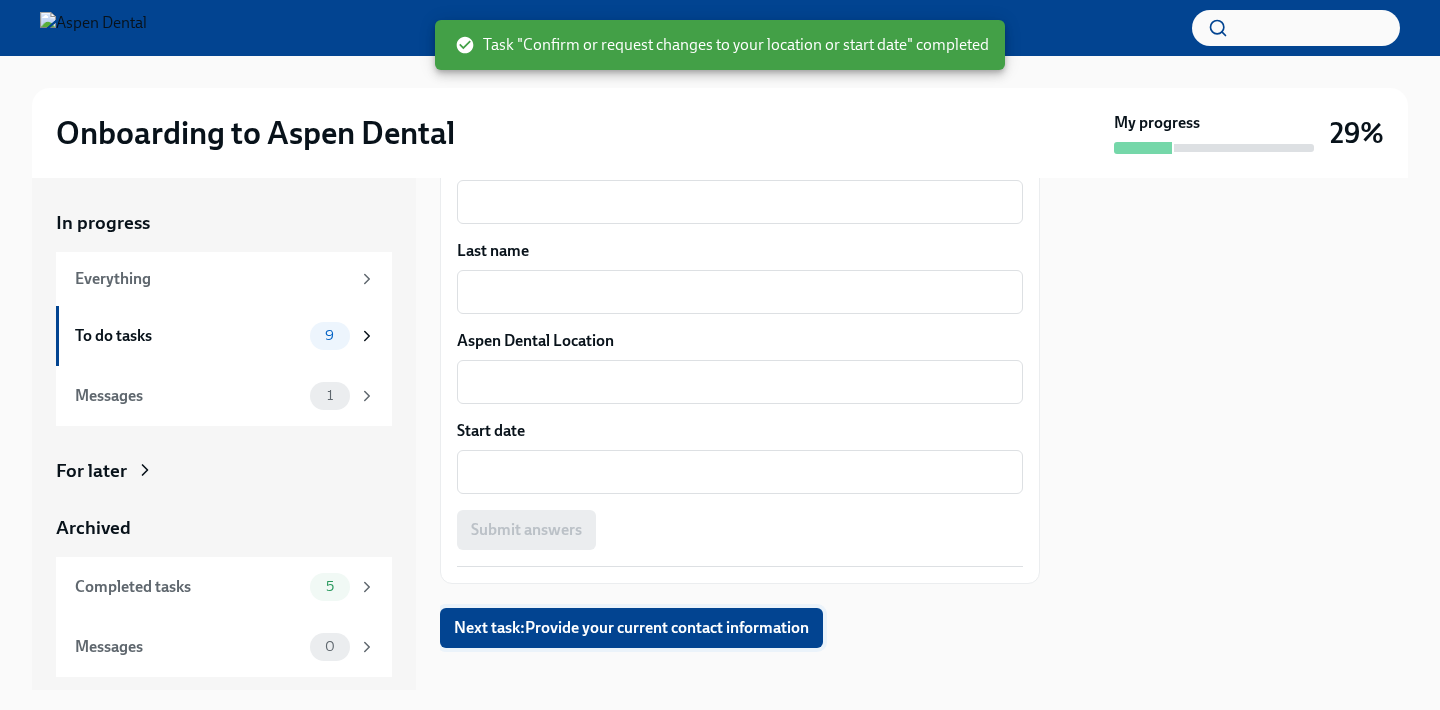 click on "Next task :  Provide your current contact information" at bounding box center (631, 628) 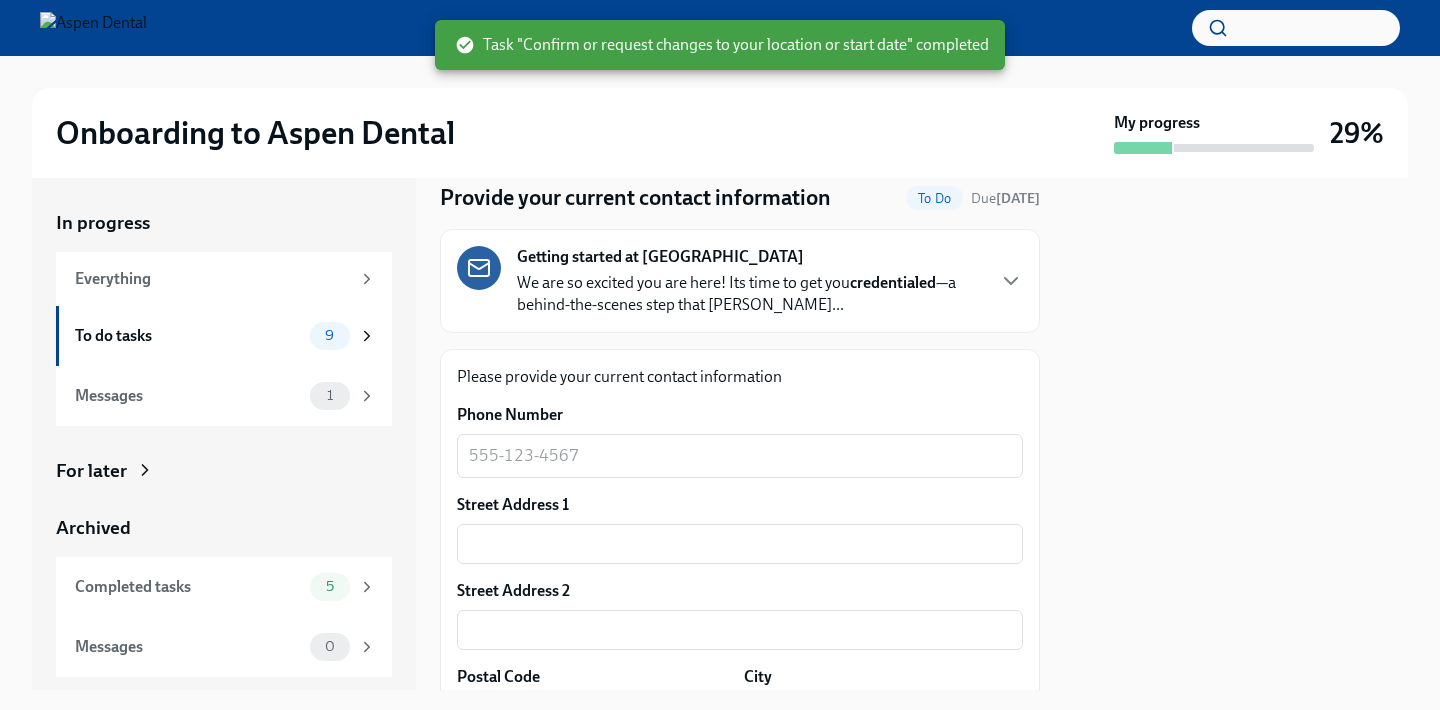 scroll, scrollTop: 97, scrollLeft: 0, axis: vertical 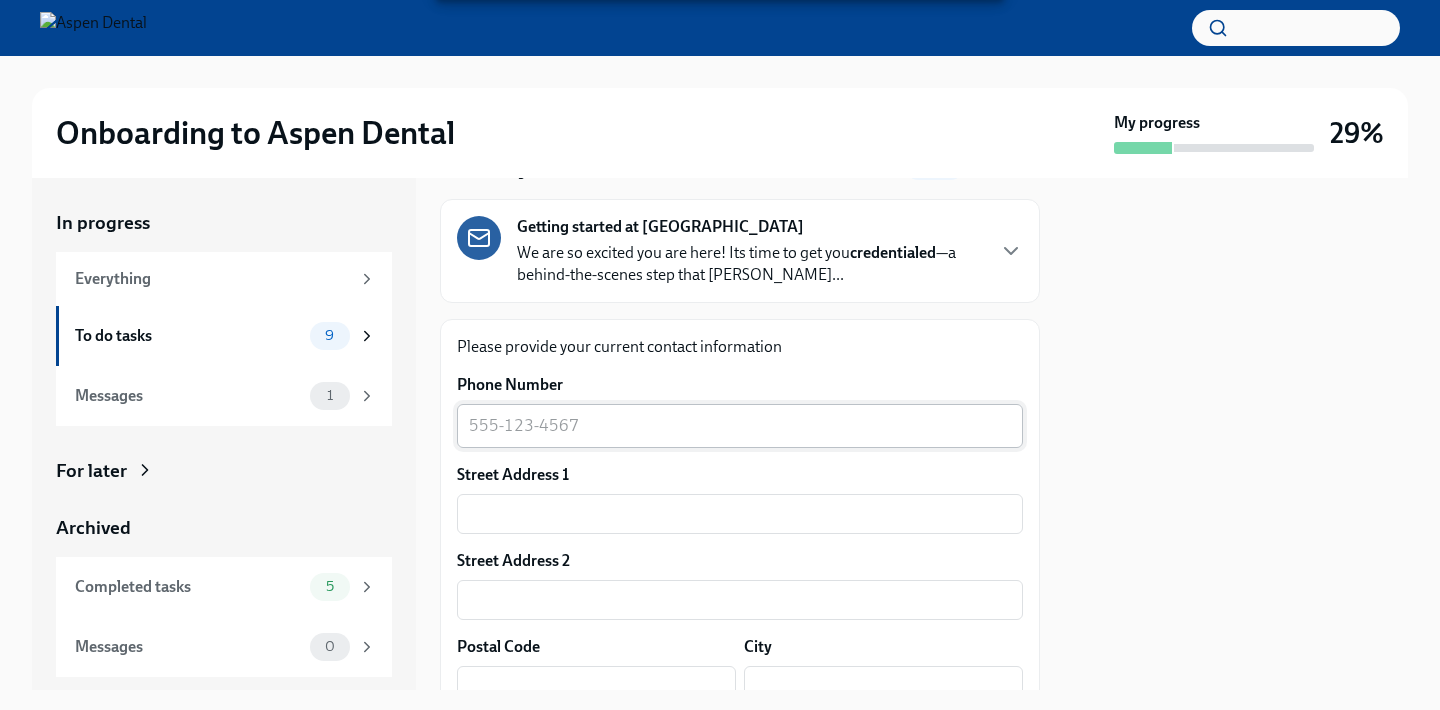 click on "Phone Number" at bounding box center (740, 426) 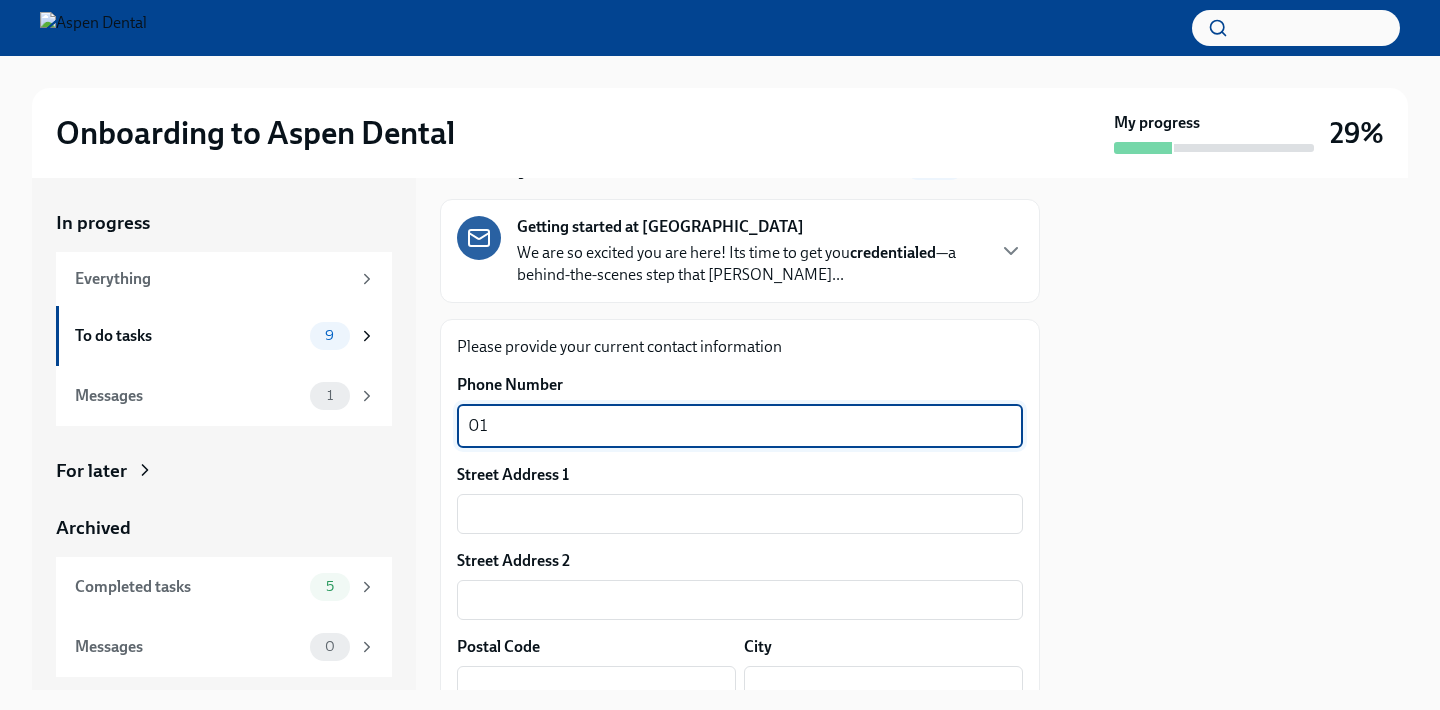 type on "0" 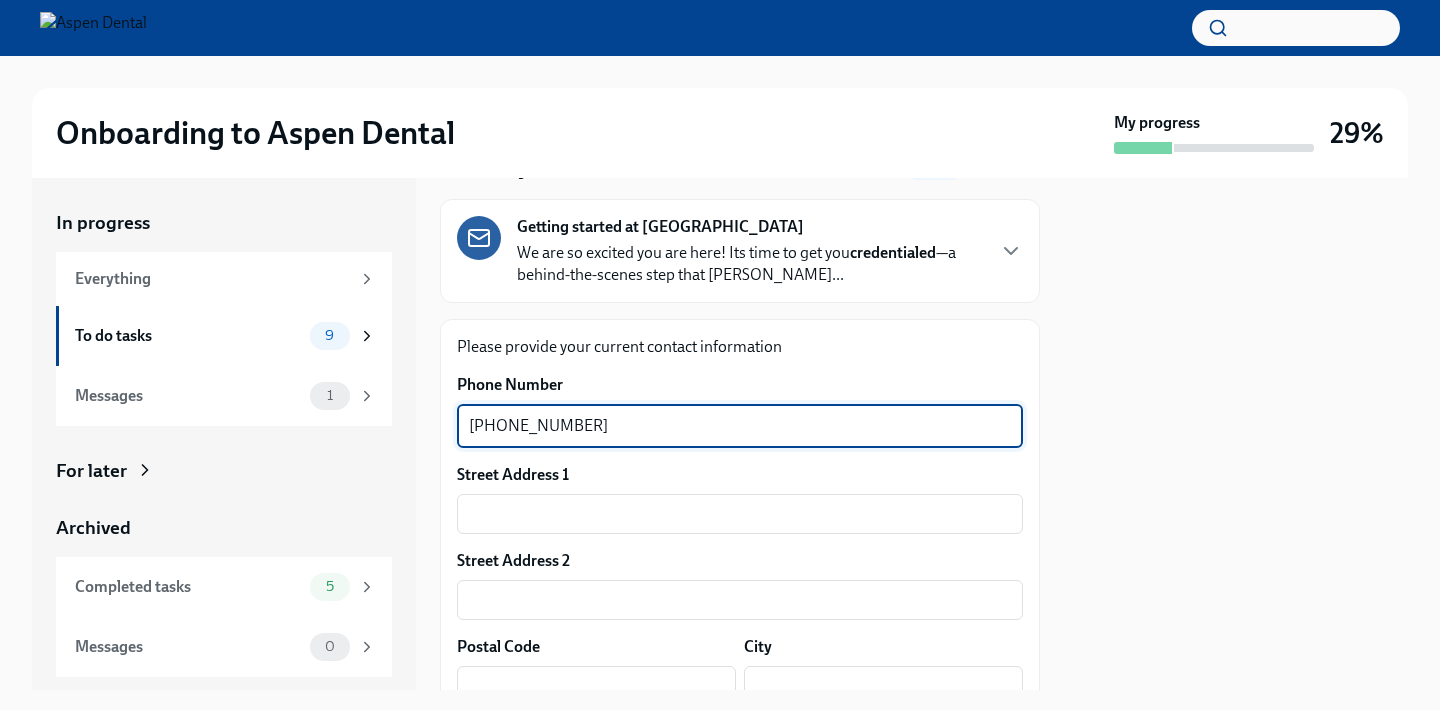 type on "[PHONE_NUMBER]" 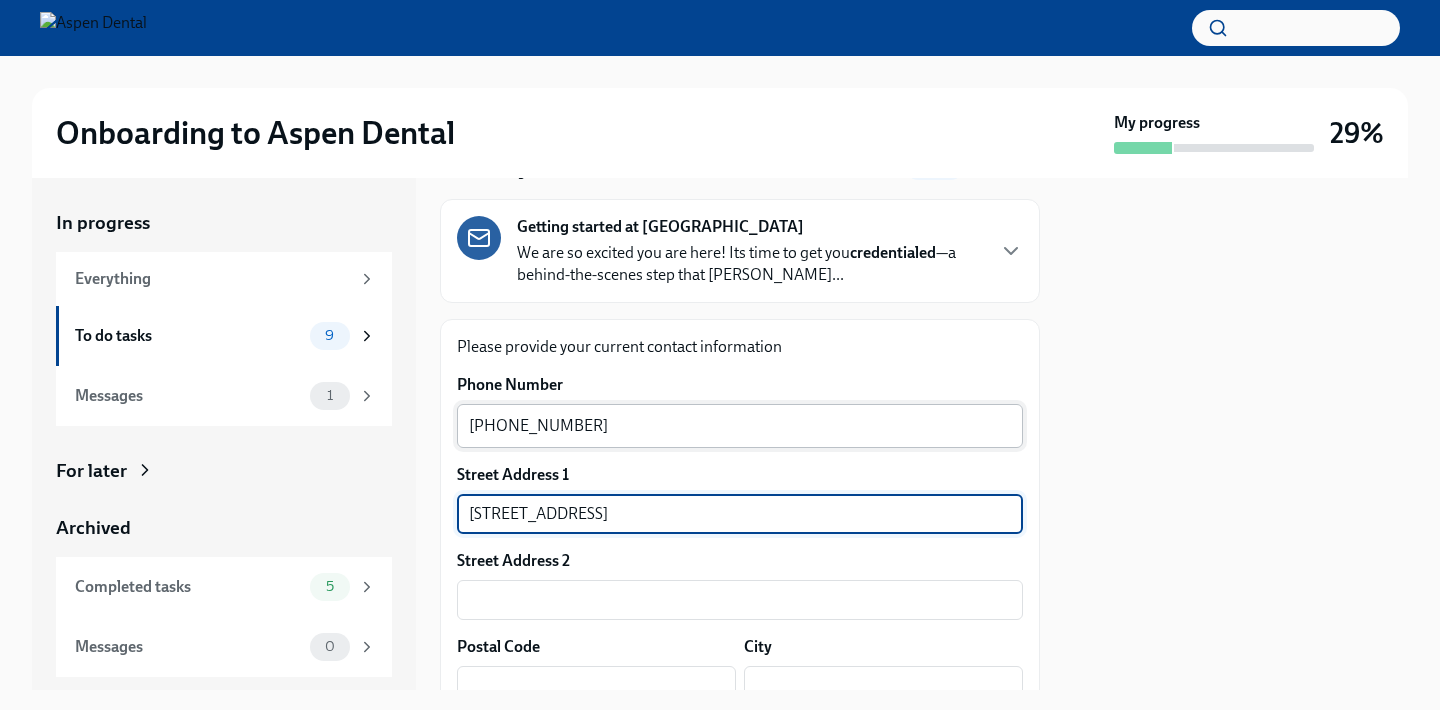 type on "[STREET_ADDRESS]" 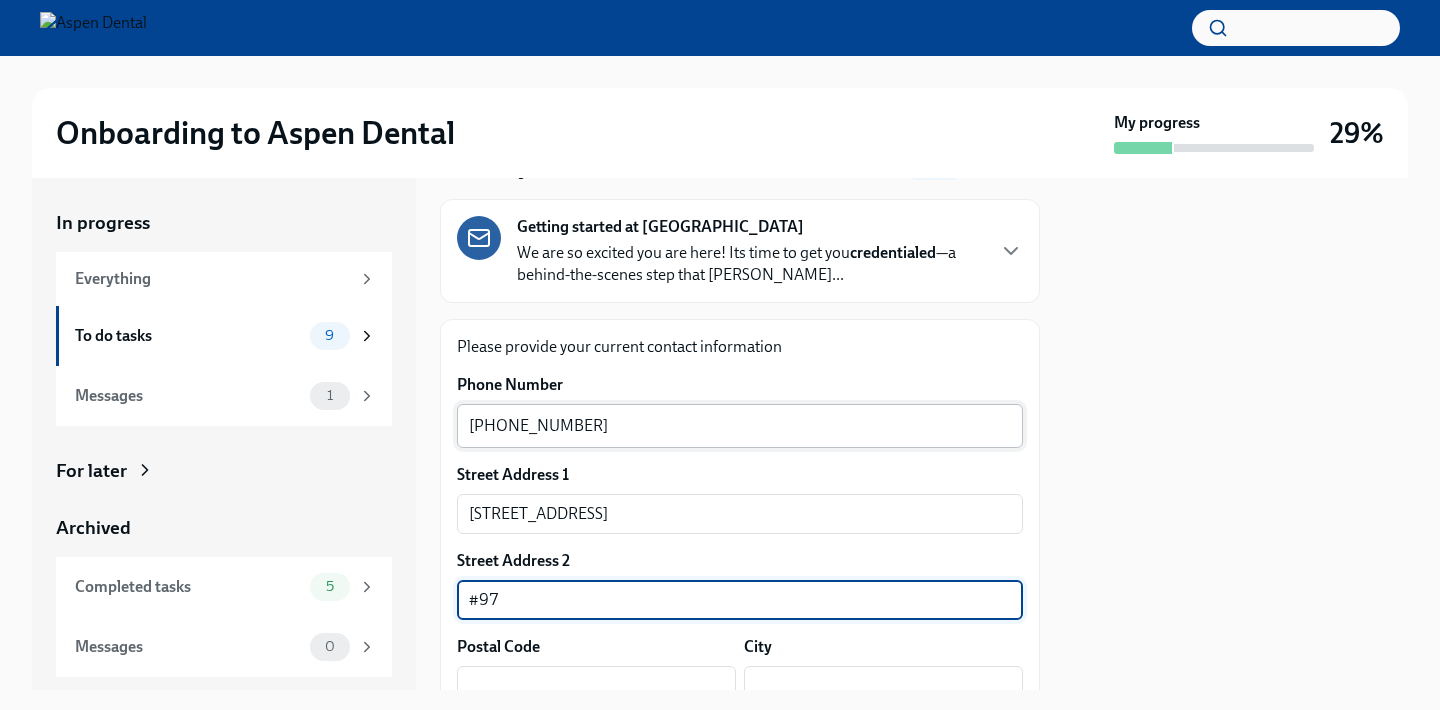 type on "#97" 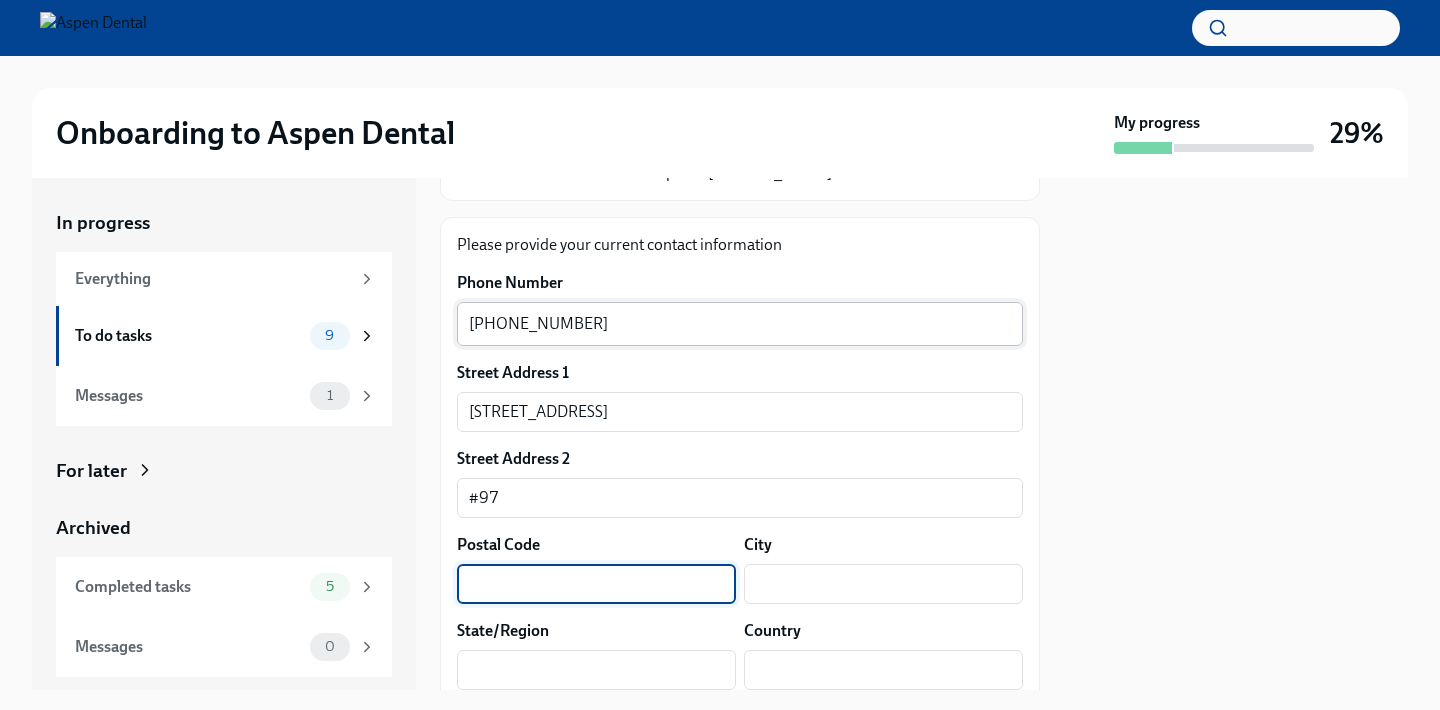scroll, scrollTop: 215, scrollLeft: 0, axis: vertical 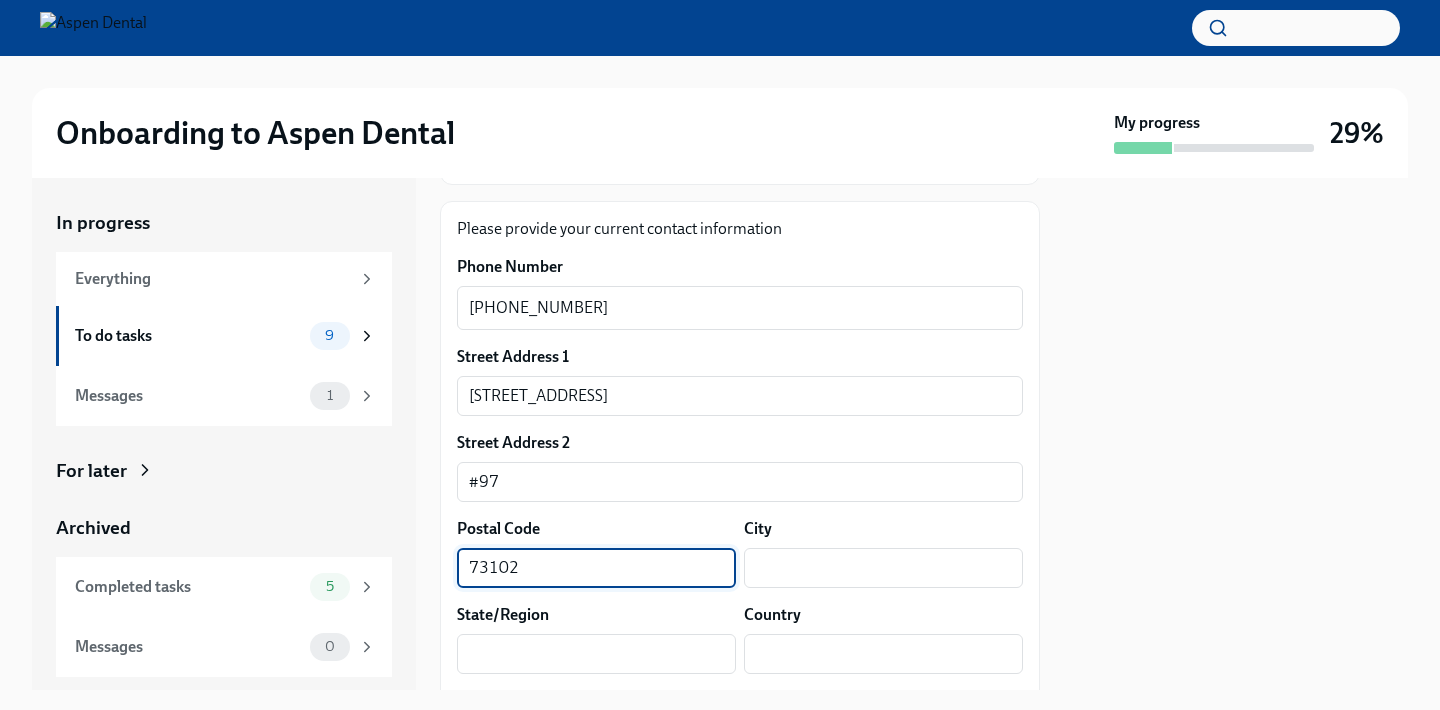 type on "73102" 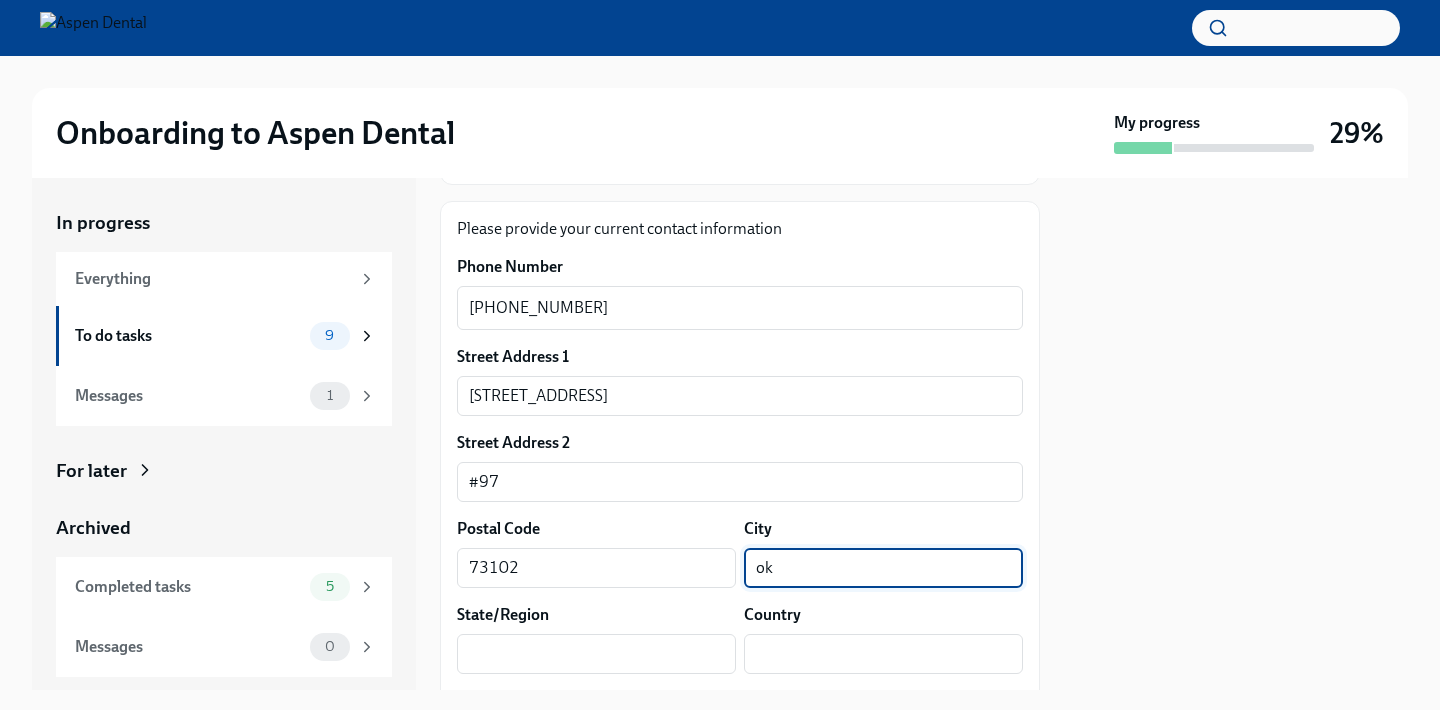 type on "o" 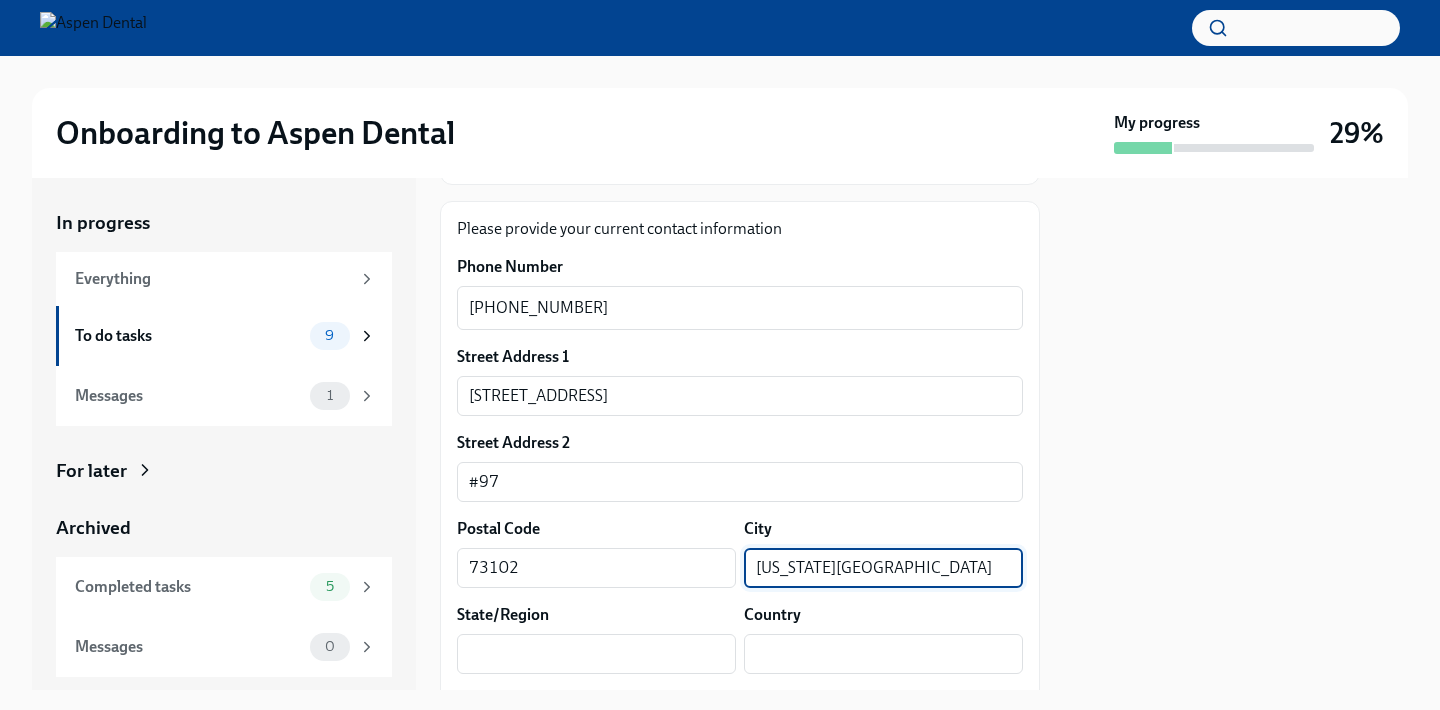 type on "[US_STATE][GEOGRAPHIC_DATA]" 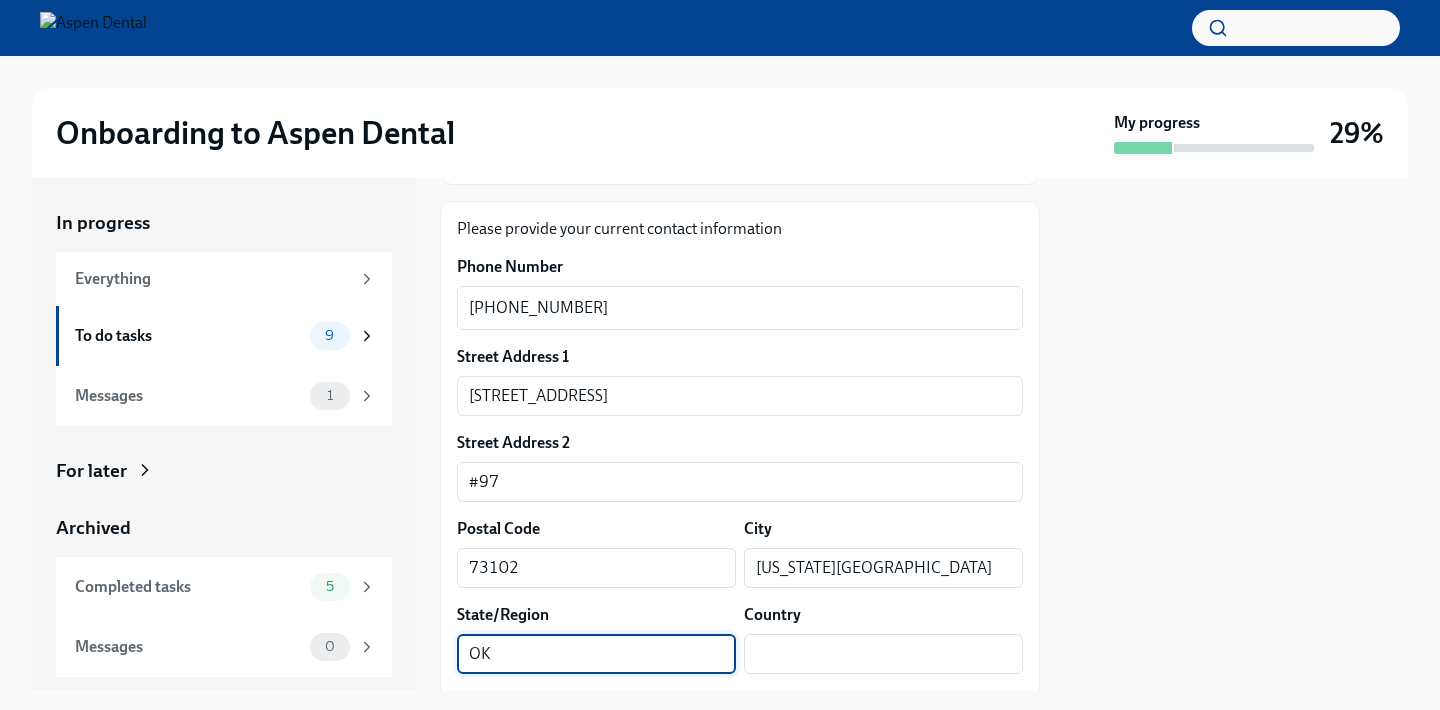 type on "OK" 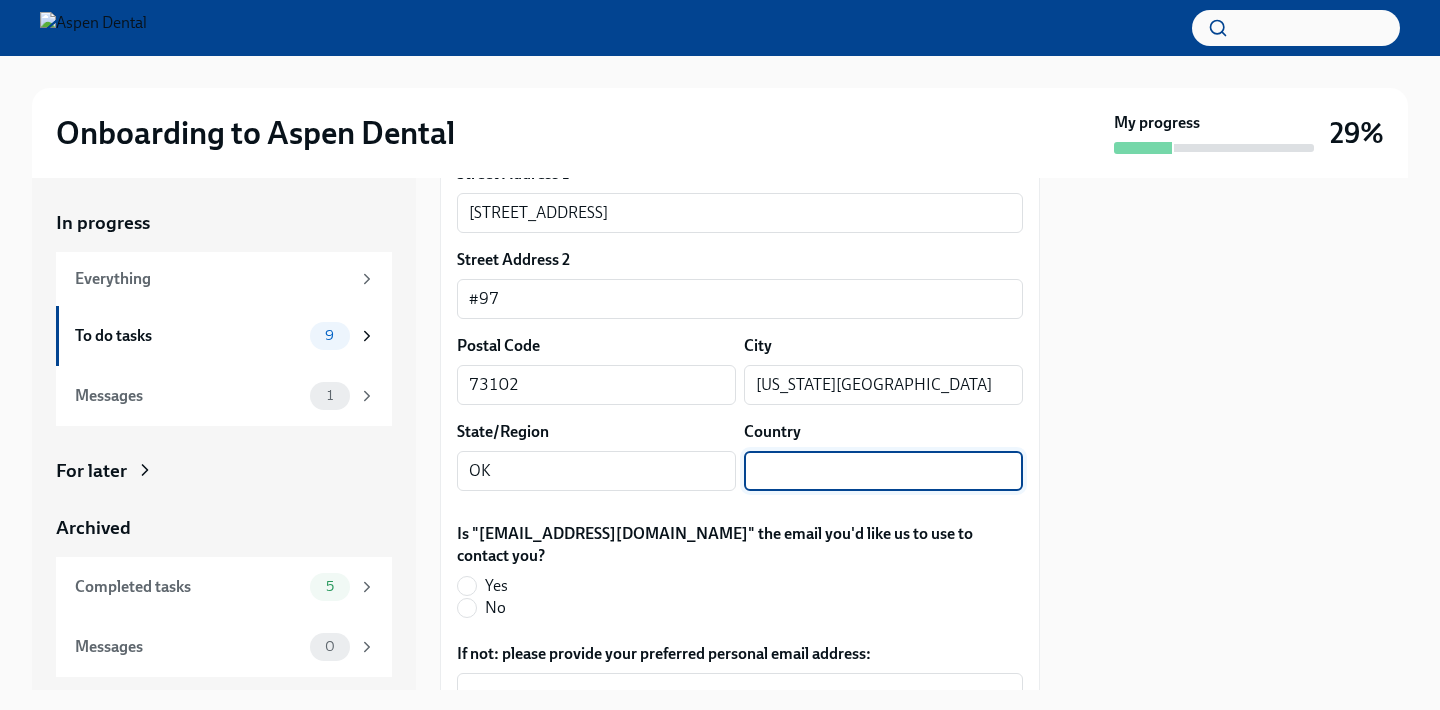 scroll, scrollTop: 528, scrollLeft: 0, axis: vertical 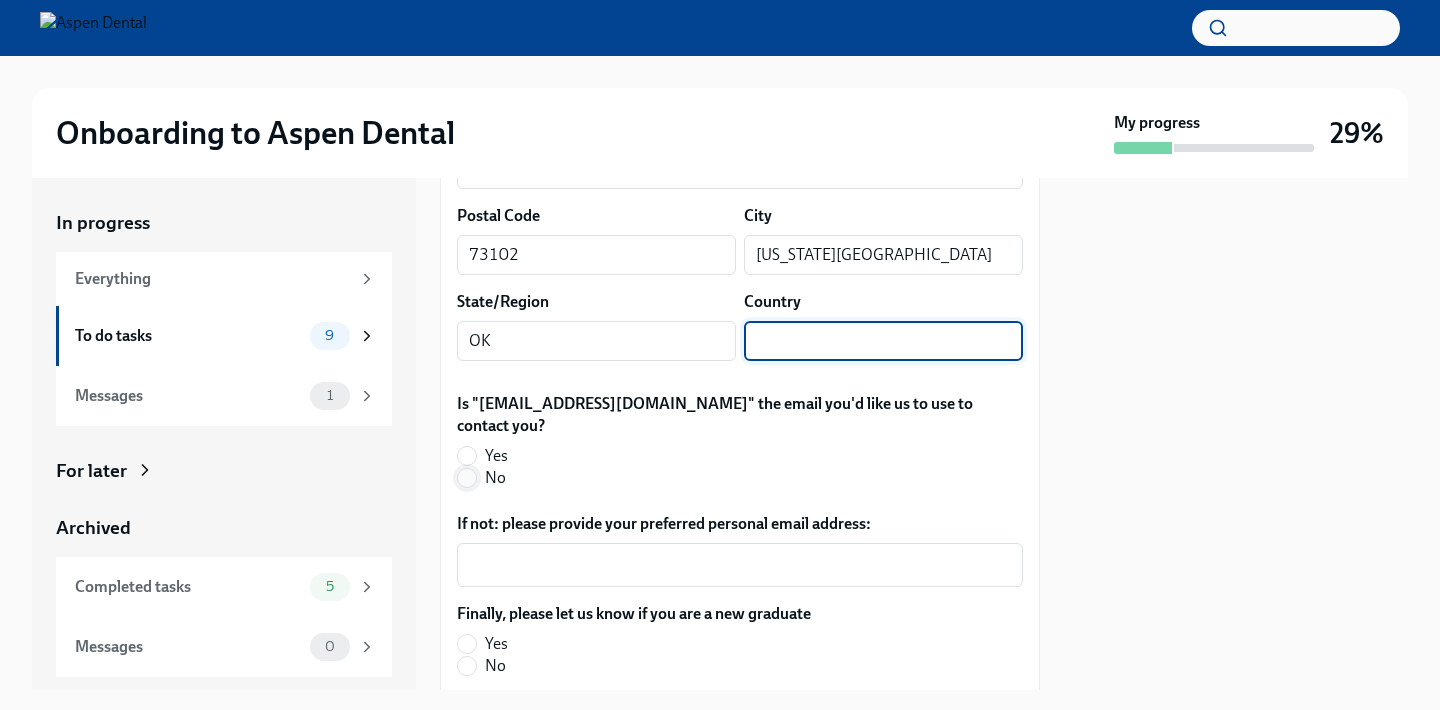 click on "No" at bounding box center (467, 478) 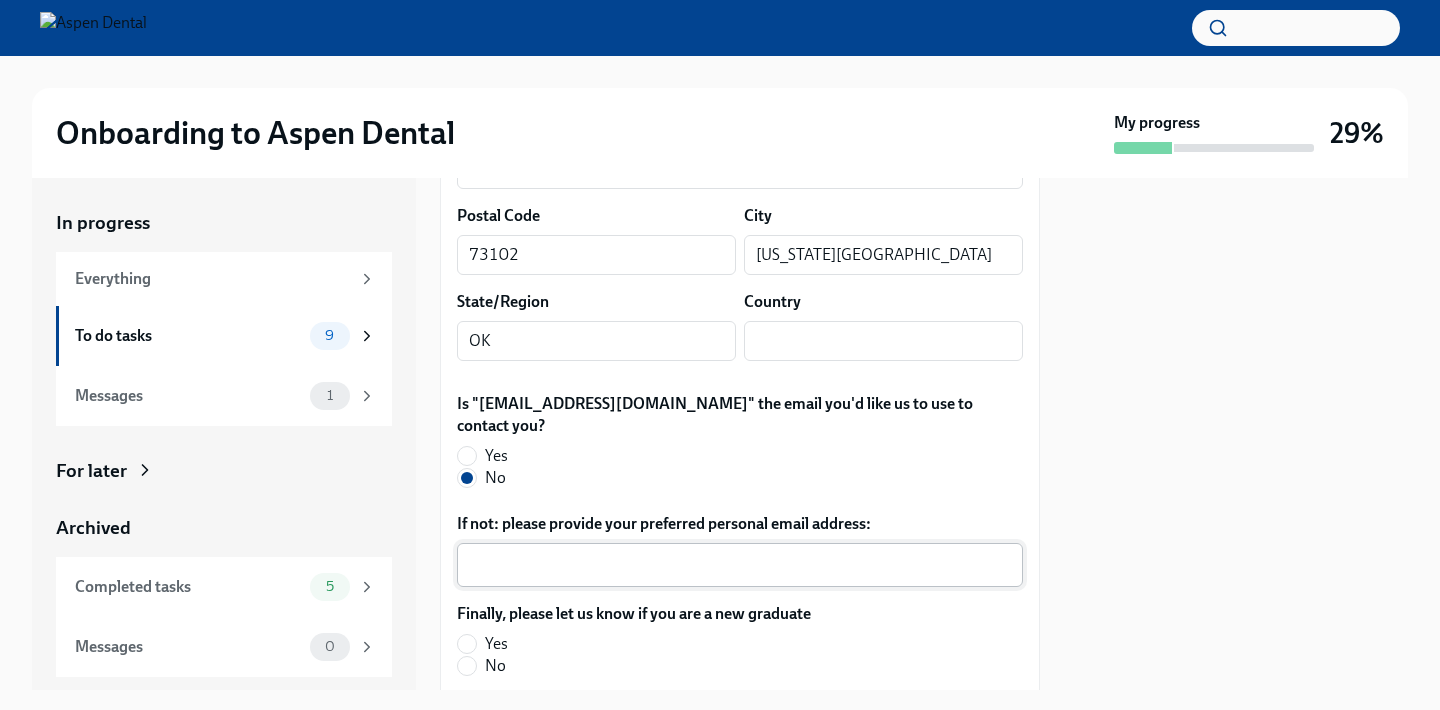 scroll, scrollTop: 544, scrollLeft: 0, axis: vertical 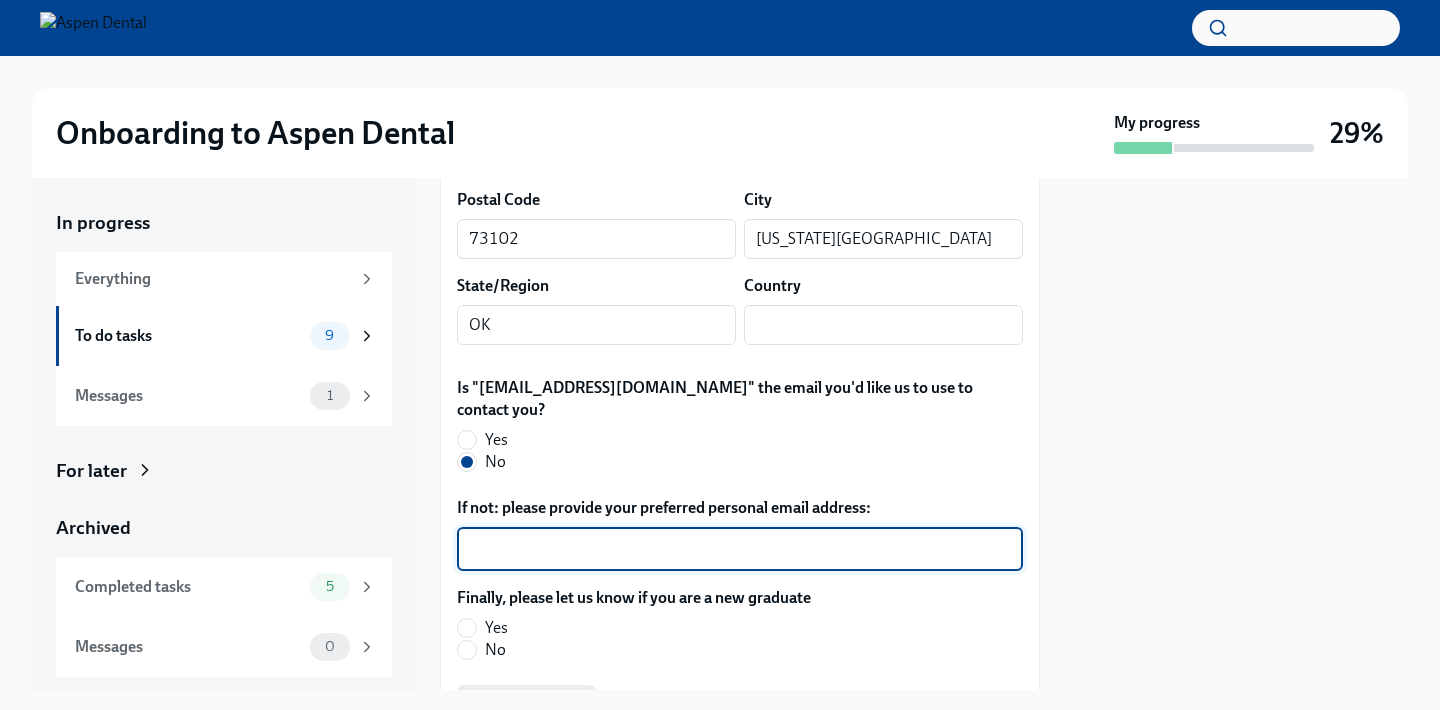 click on "If not: please provide your preferred personal email address:" at bounding box center (740, 549) 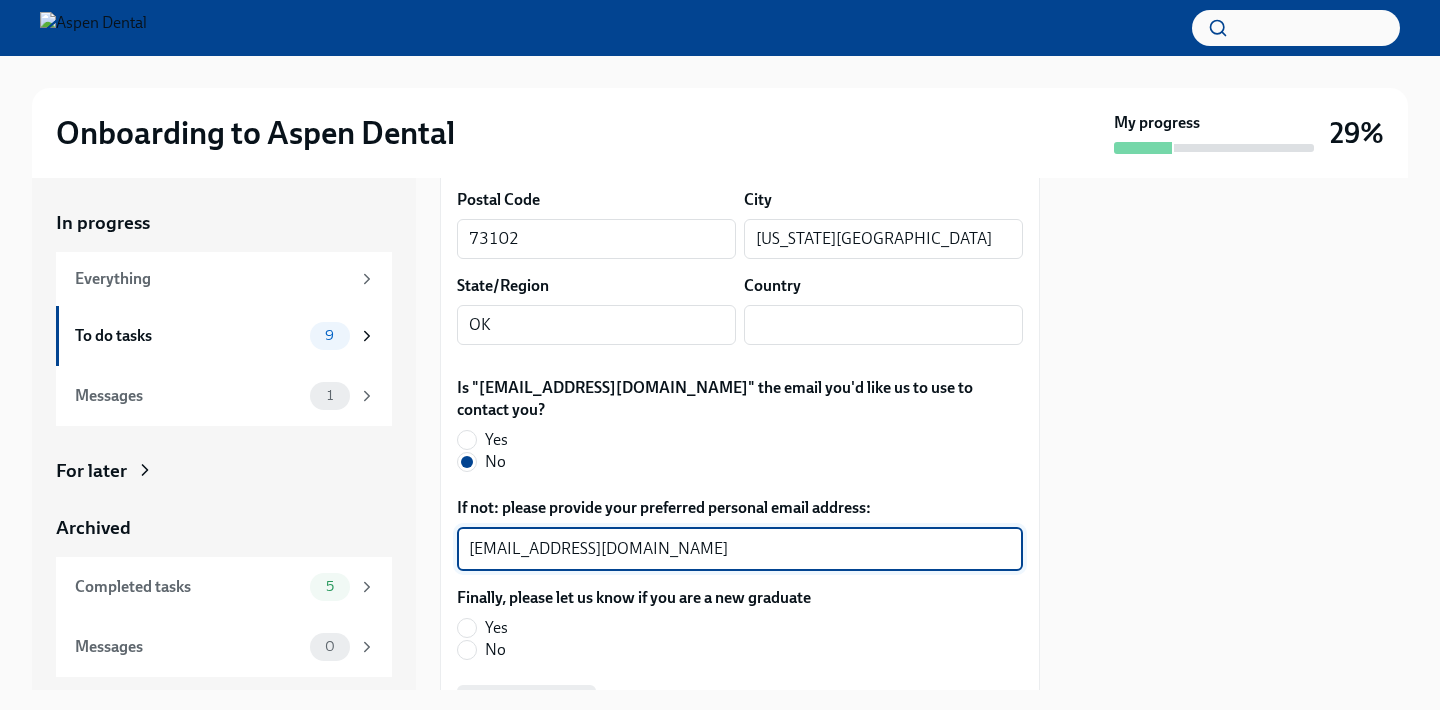 scroll, scrollTop: 0, scrollLeft: 0, axis: both 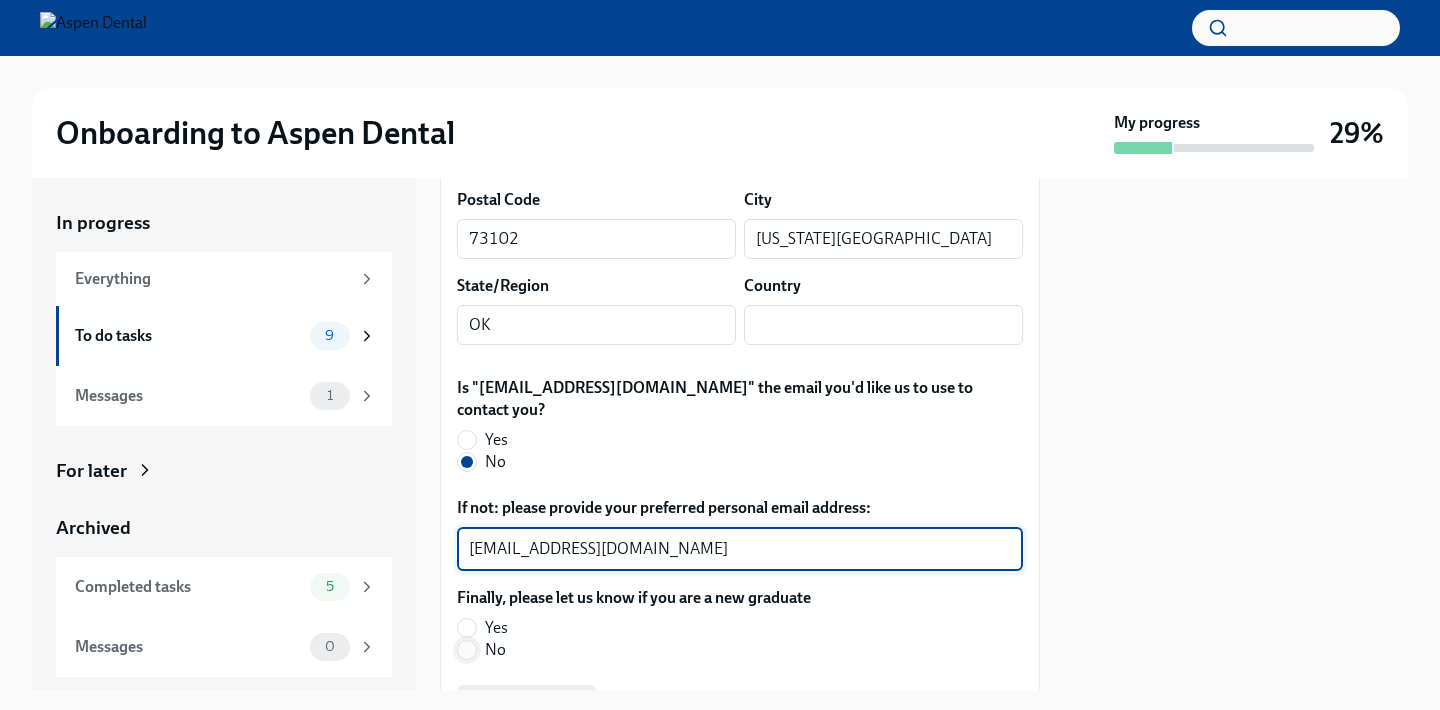 type on "[EMAIL_ADDRESS][DOMAIN_NAME]" 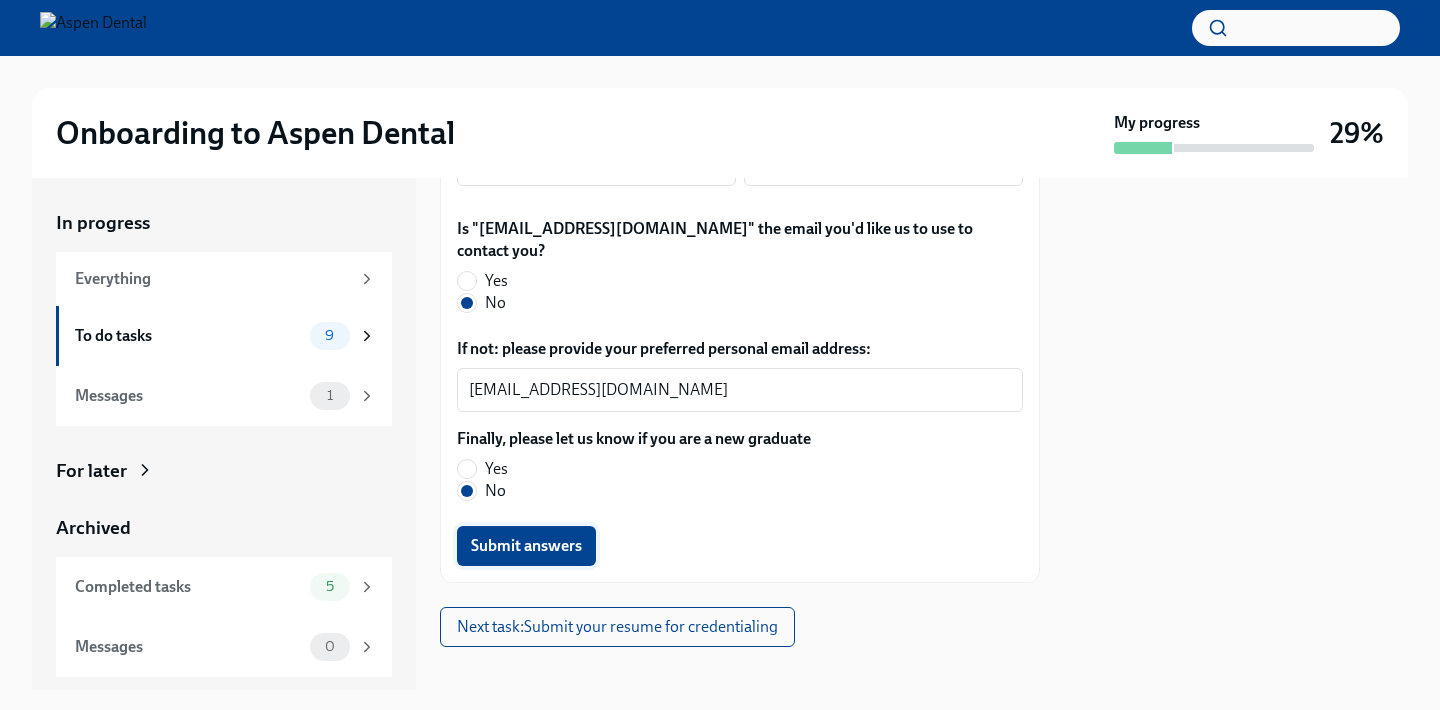 scroll, scrollTop: 702, scrollLeft: 0, axis: vertical 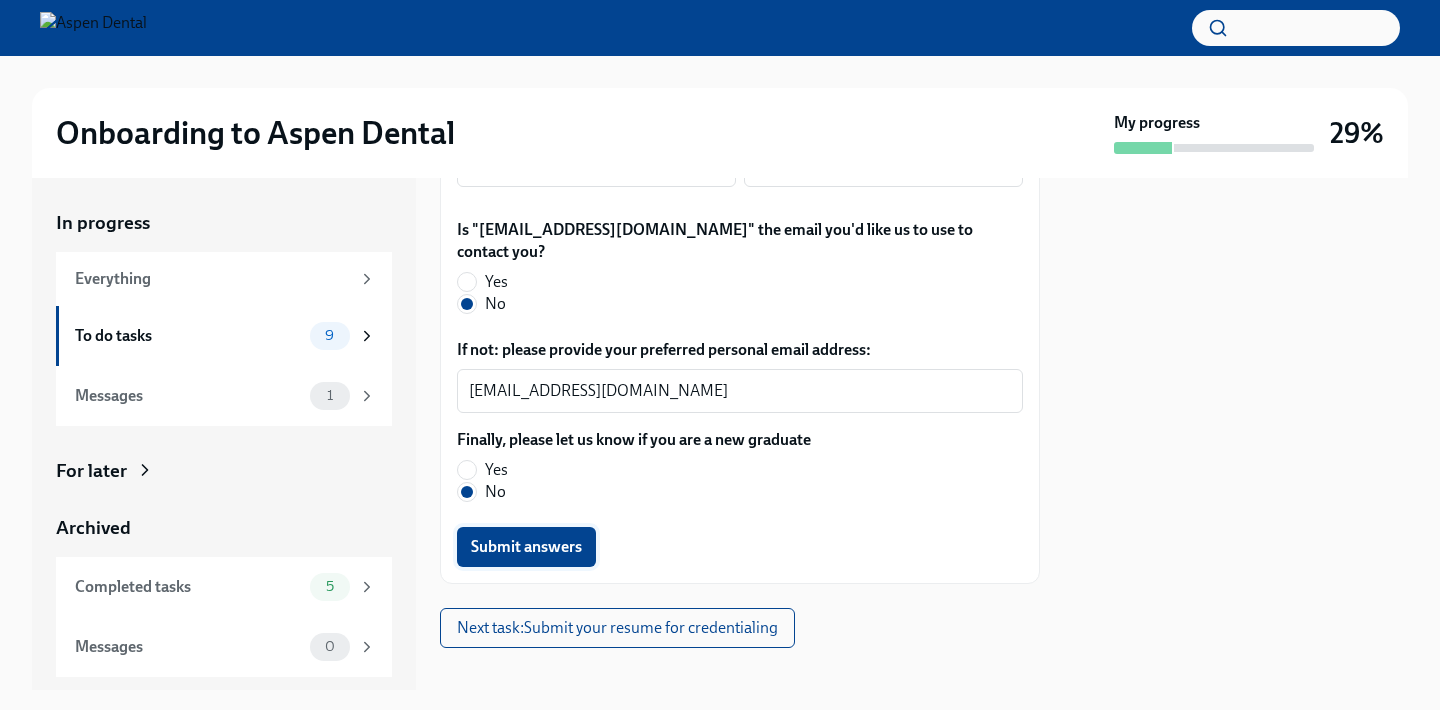 click on "Submit answers" at bounding box center [526, 547] 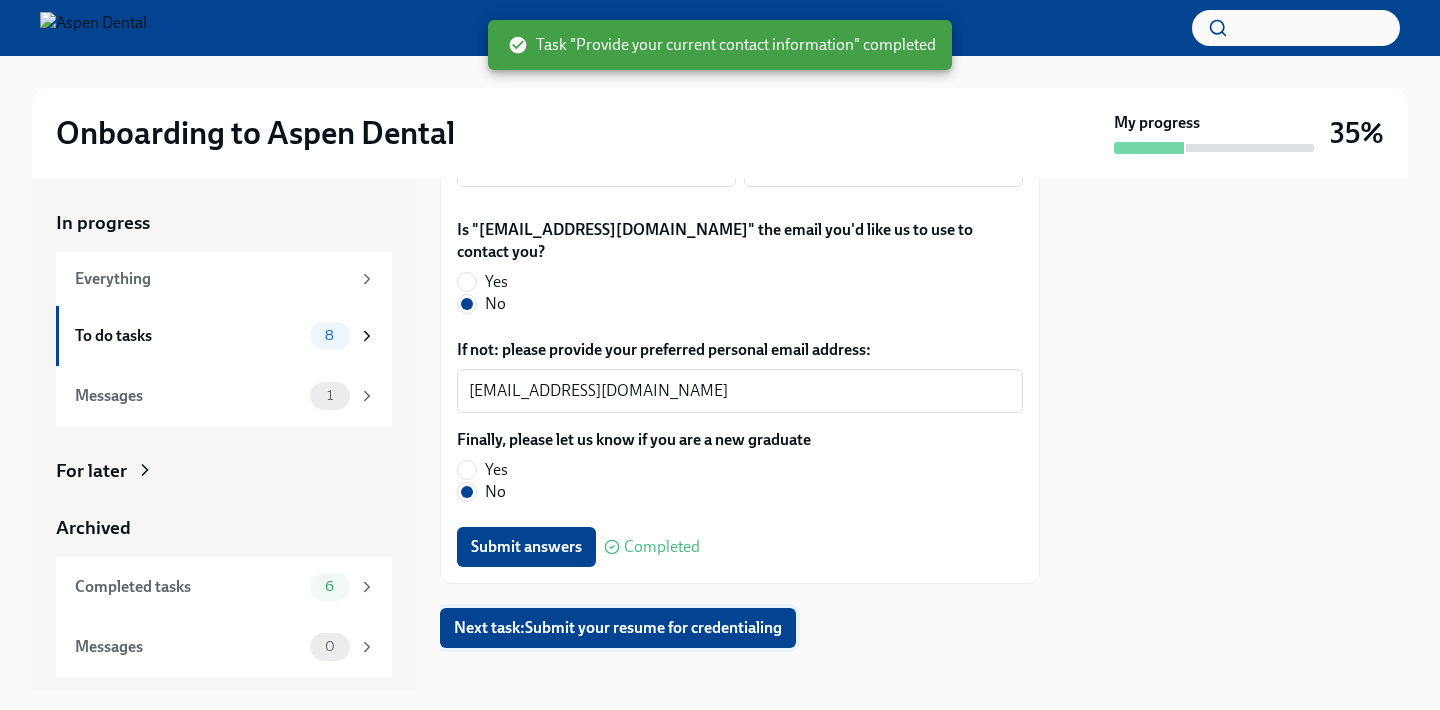 click on "Next task :  Submit your resume for credentialing" at bounding box center (618, 628) 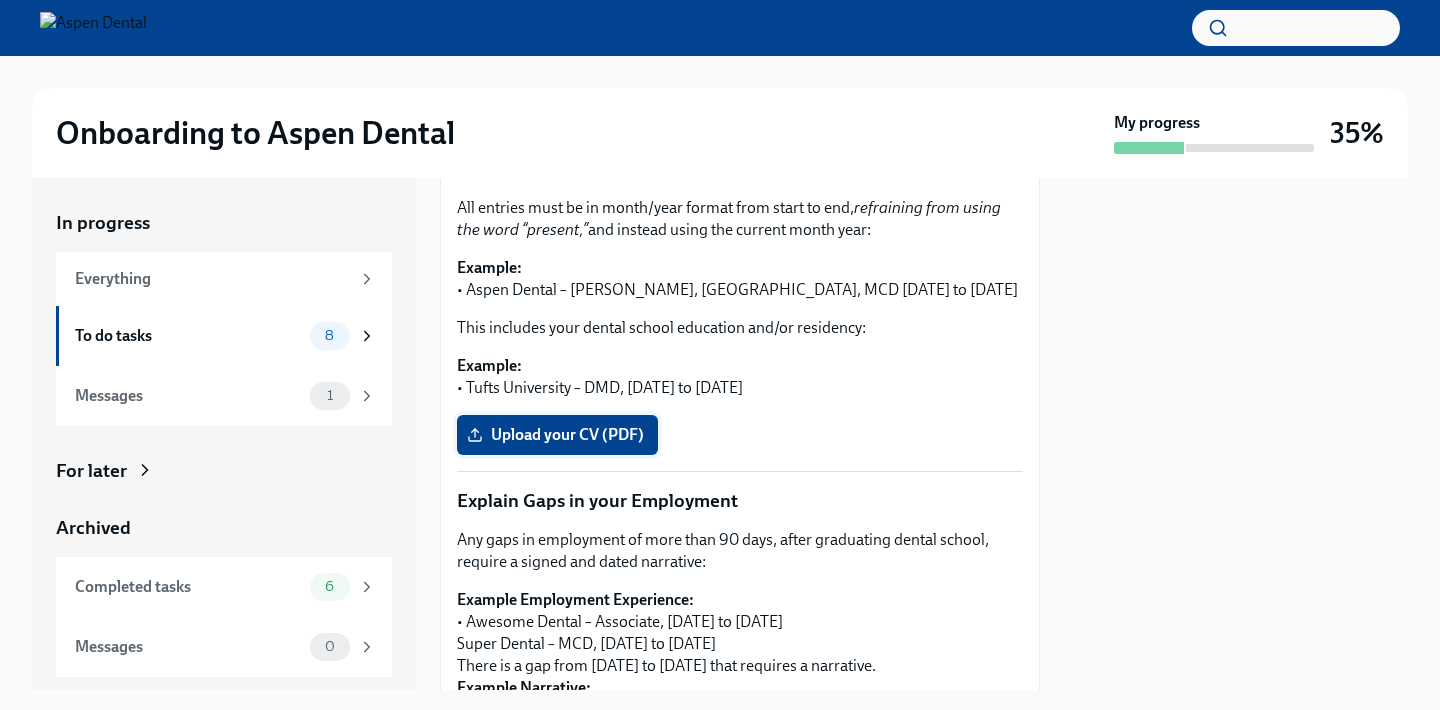 scroll, scrollTop: 418, scrollLeft: 0, axis: vertical 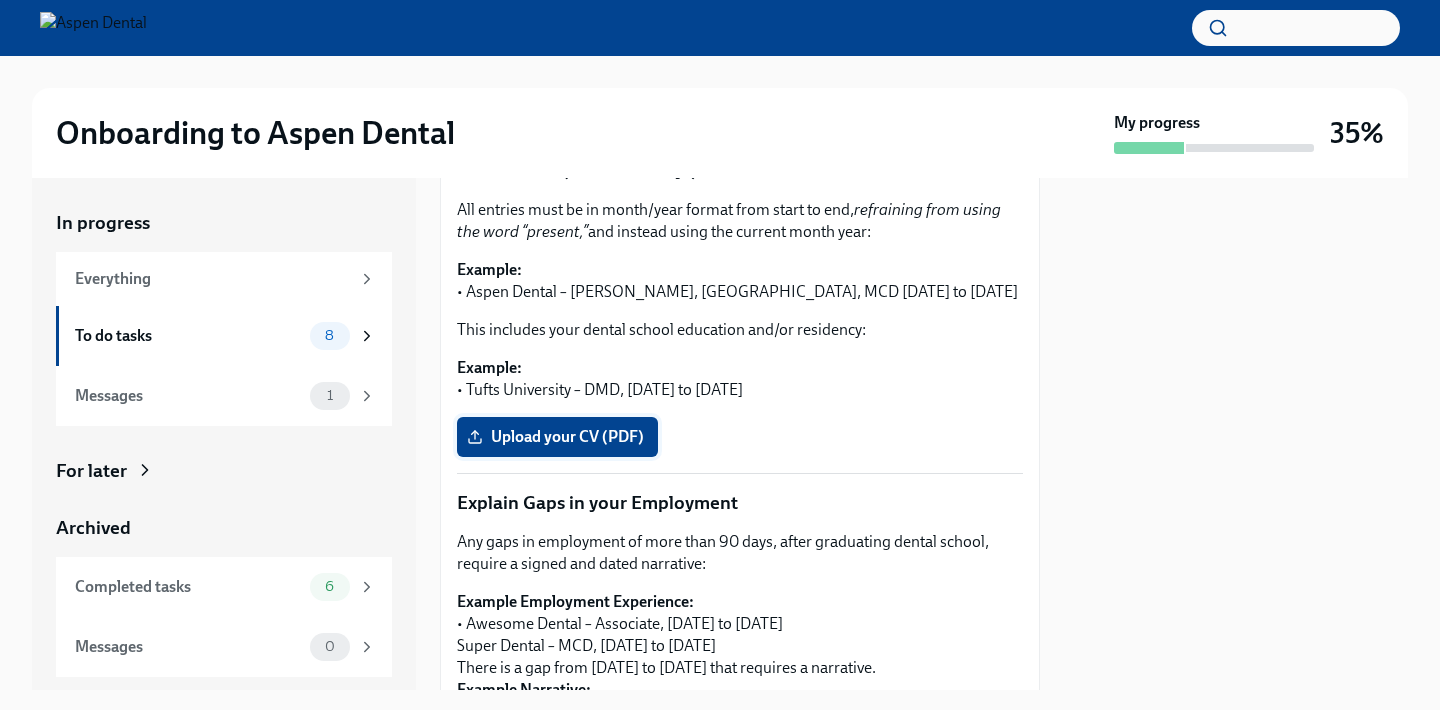 click on "Upload your CV (PDF)" at bounding box center (557, 437) 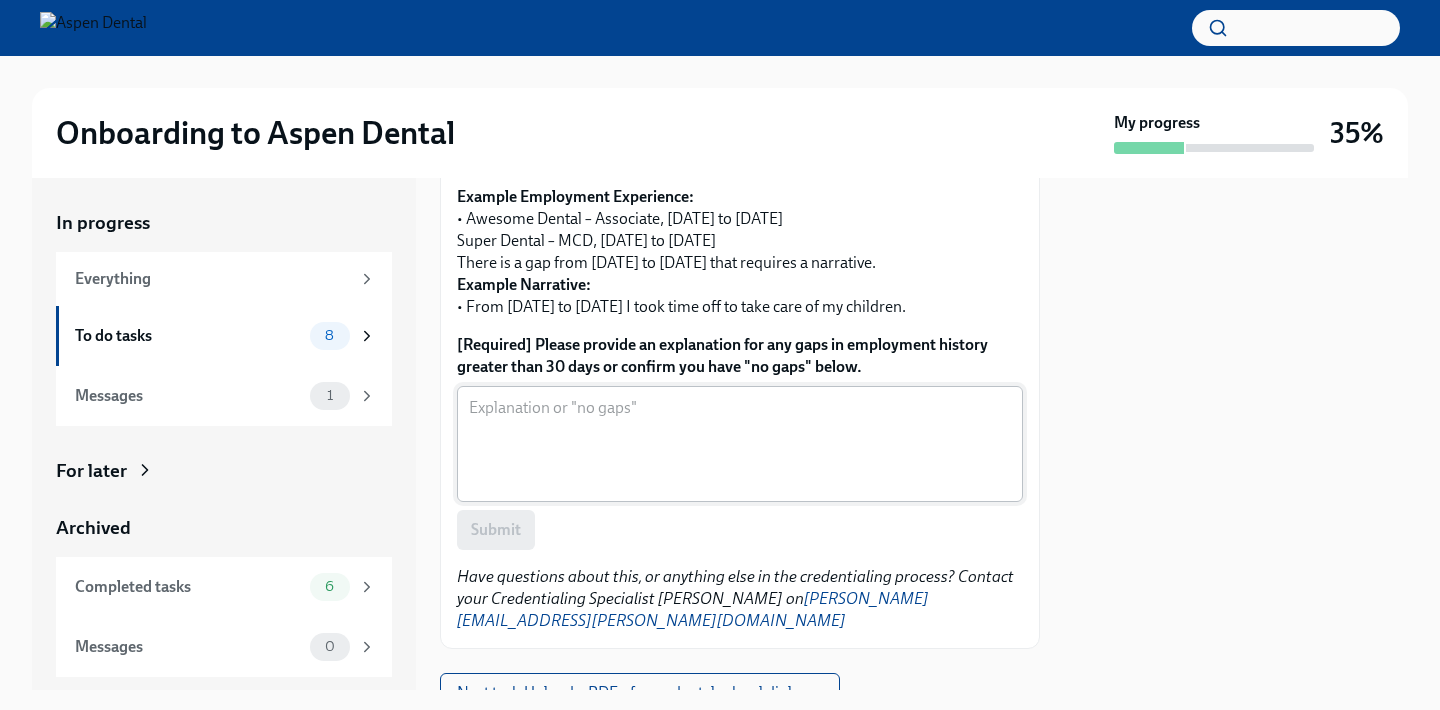 scroll, scrollTop: 821, scrollLeft: 0, axis: vertical 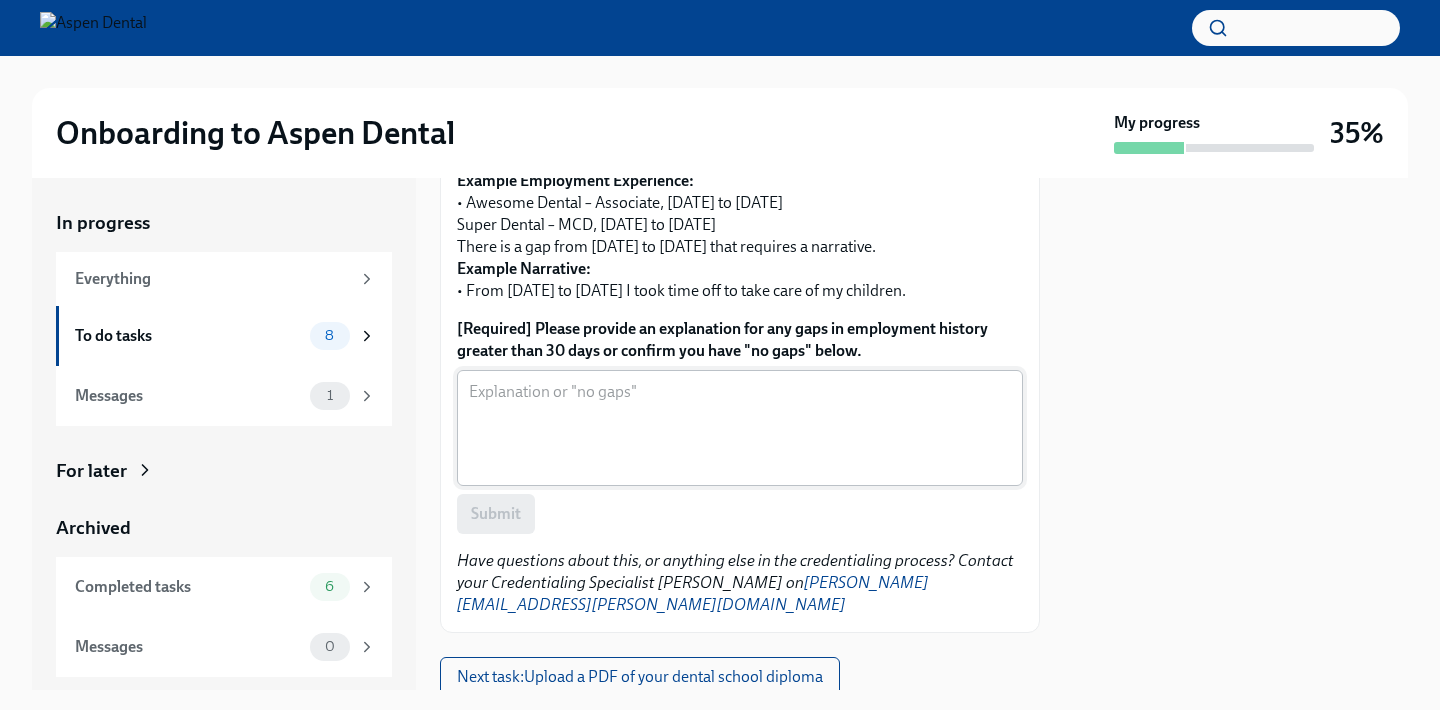 click on "[Required] Please provide an explanation for any gaps in employment history greater than 30 days or confirm you have "no gaps" below." at bounding box center [740, 428] 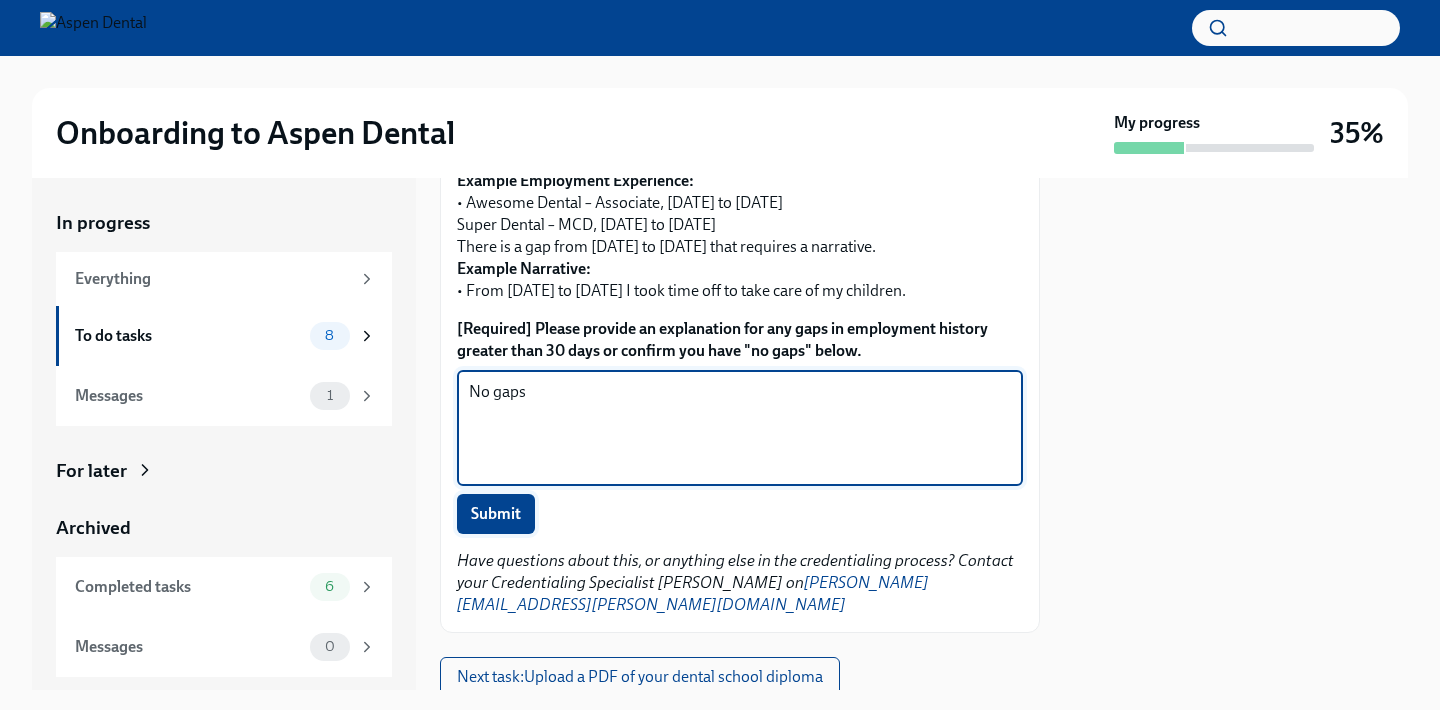 type on "No gaps" 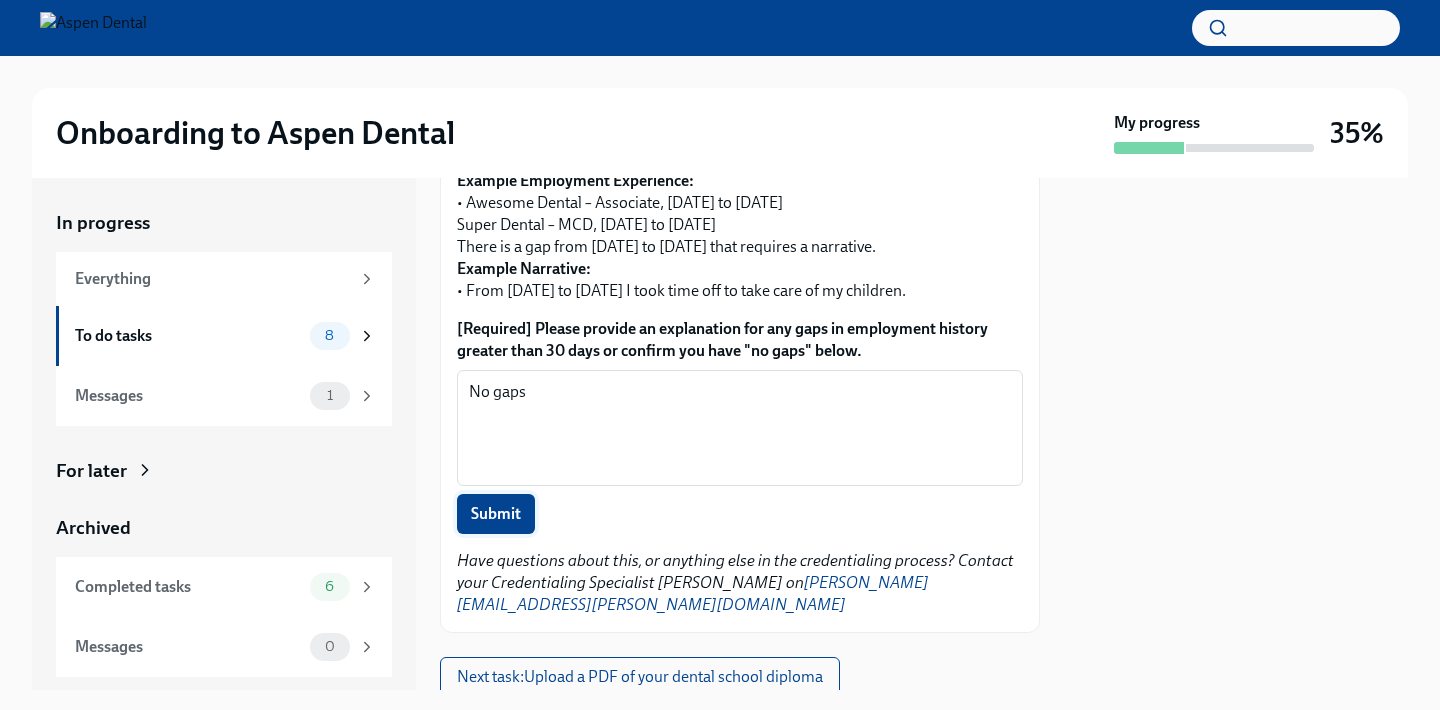 click on "Submit" at bounding box center [496, 514] 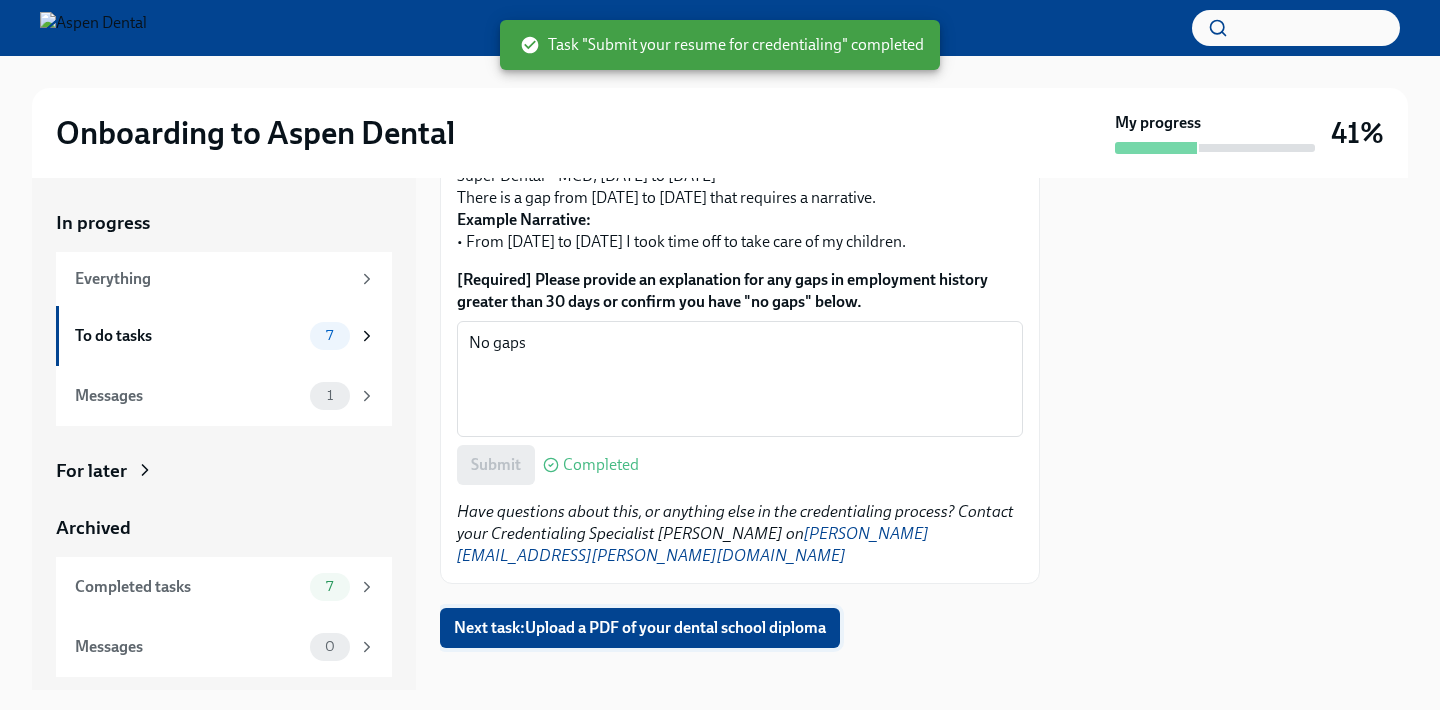 scroll, scrollTop: 887, scrollLeft: 0, axis: vertical 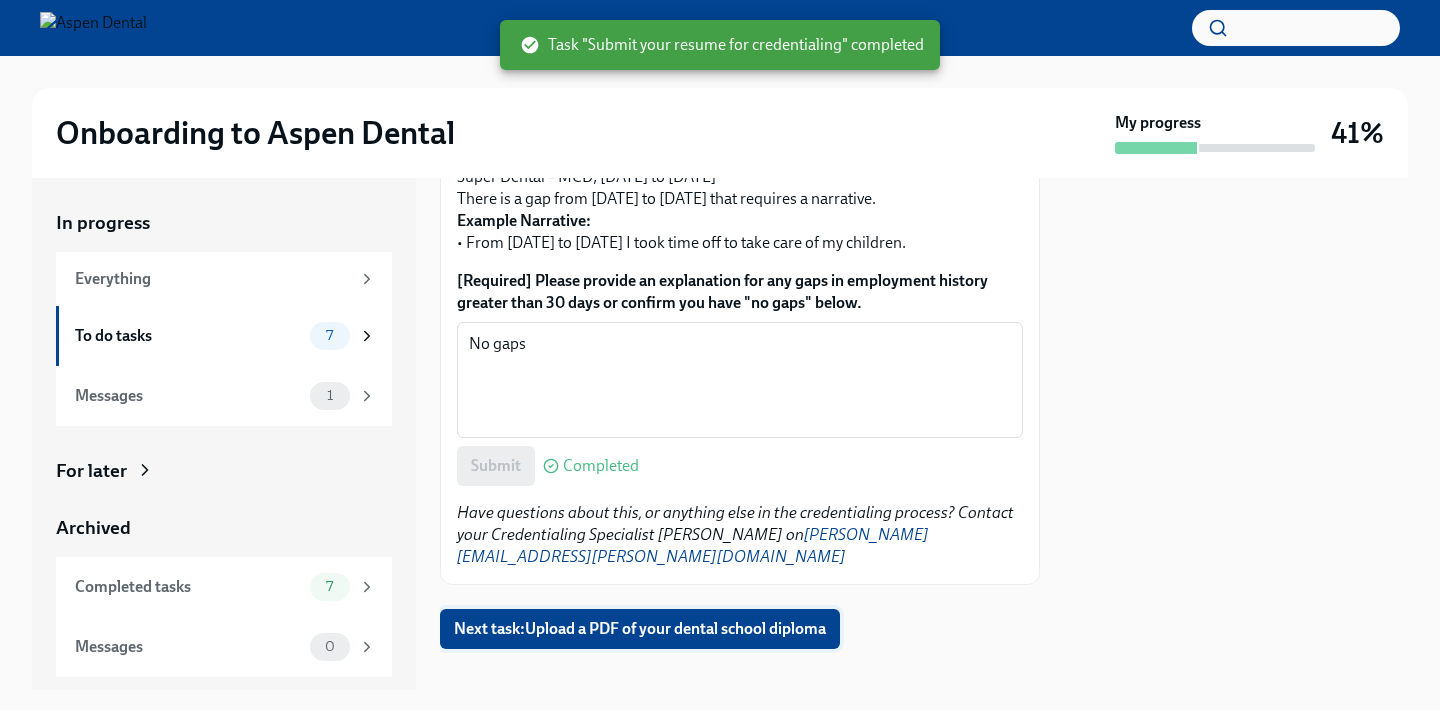 click on "Next task :  Upload a PDF of your dental school diploma" at bounding box center [640, 629] 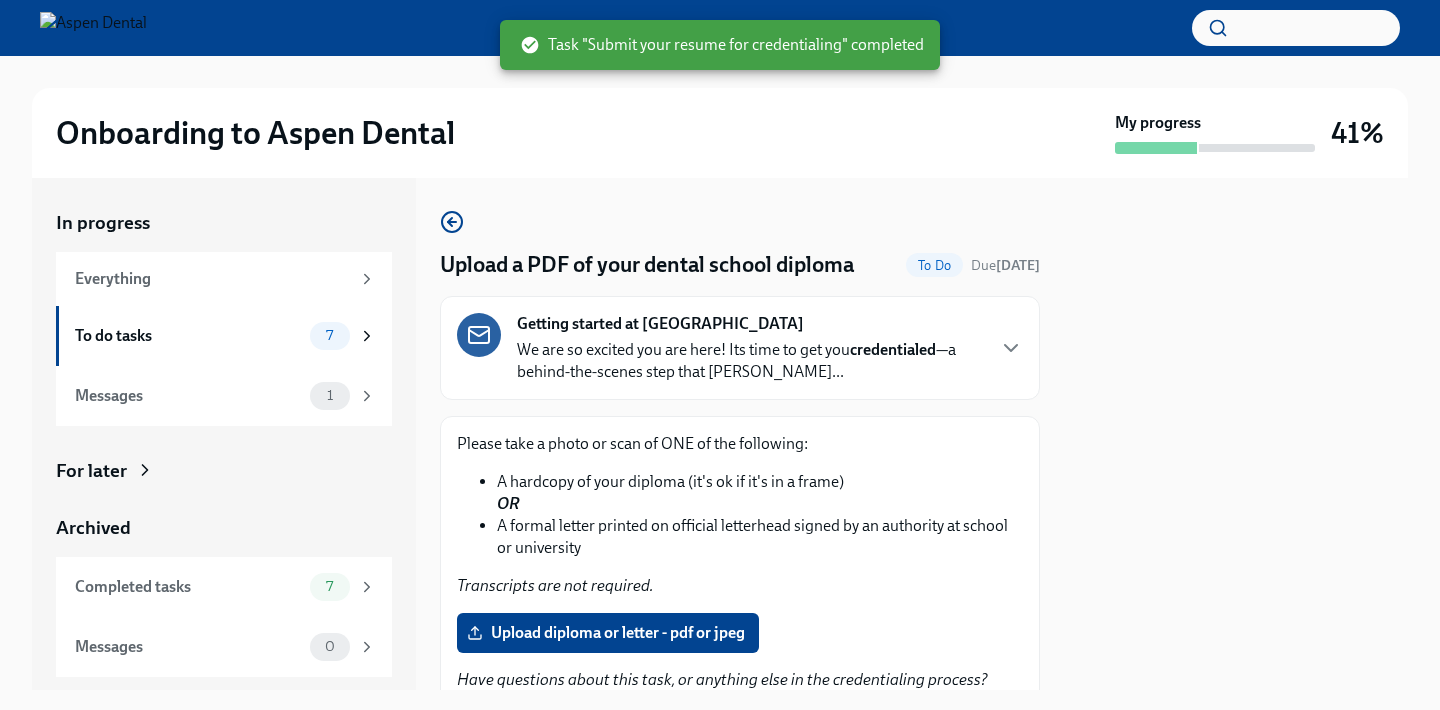 scroll, scrollTop: 126, scrollLeft: 0, axis: vertical 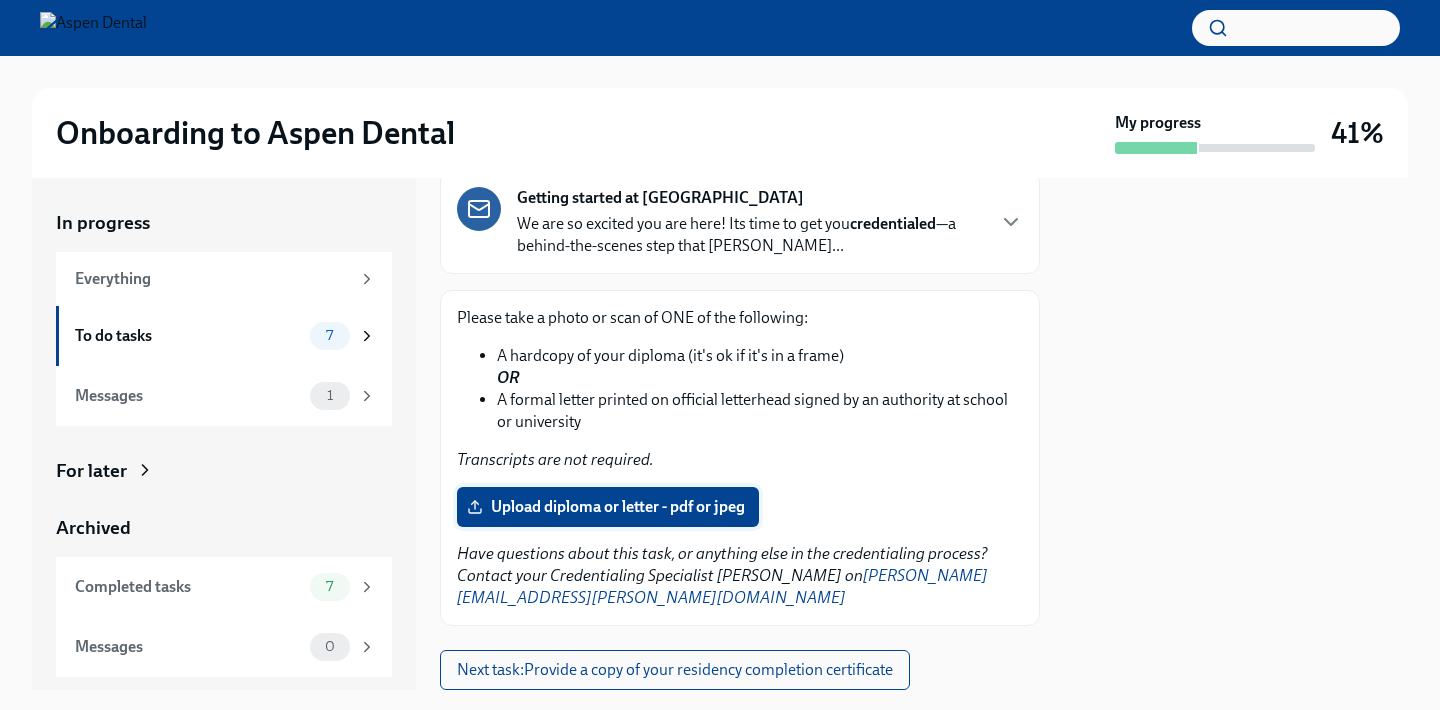 click on "Upload diploma or letter - pdf or jpeg" at bounding box center [608, 507] 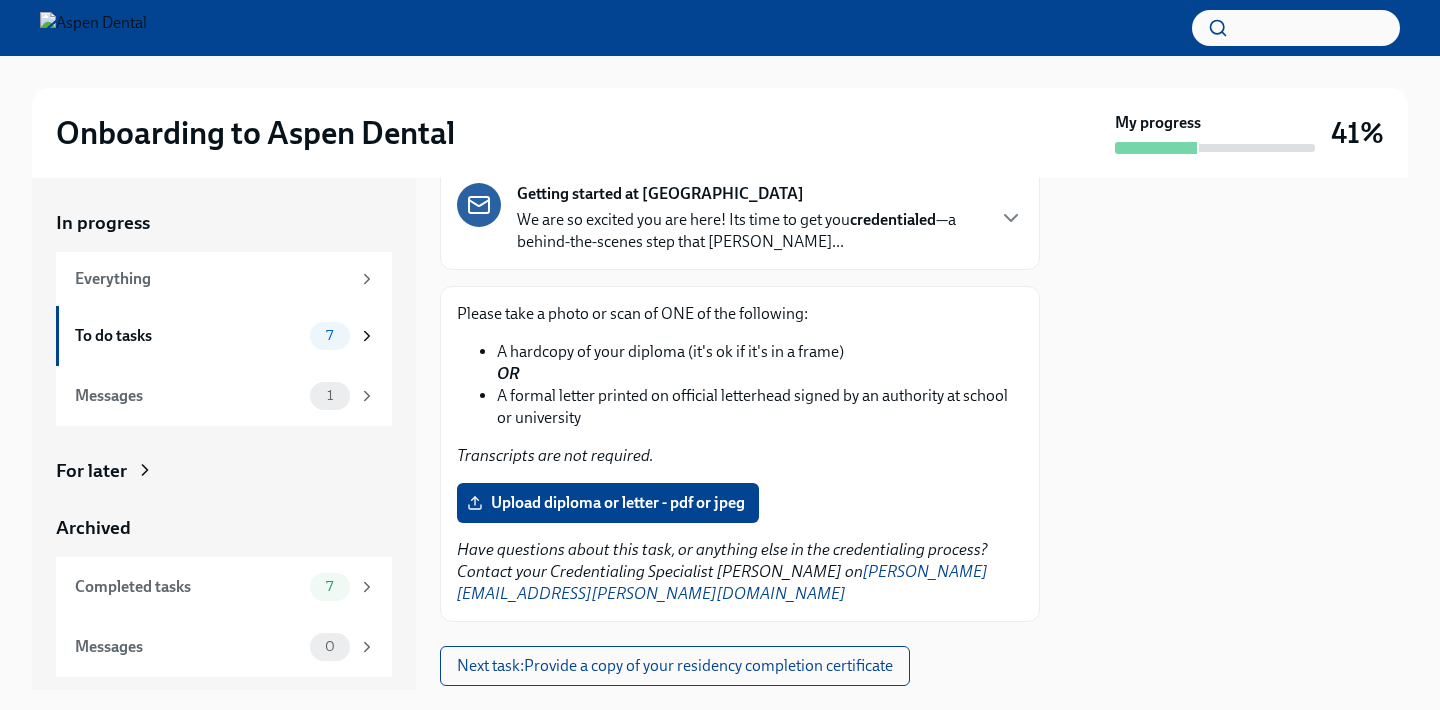 scroll, scrollTop: 118, scrollLeft: 0, axis: vertical 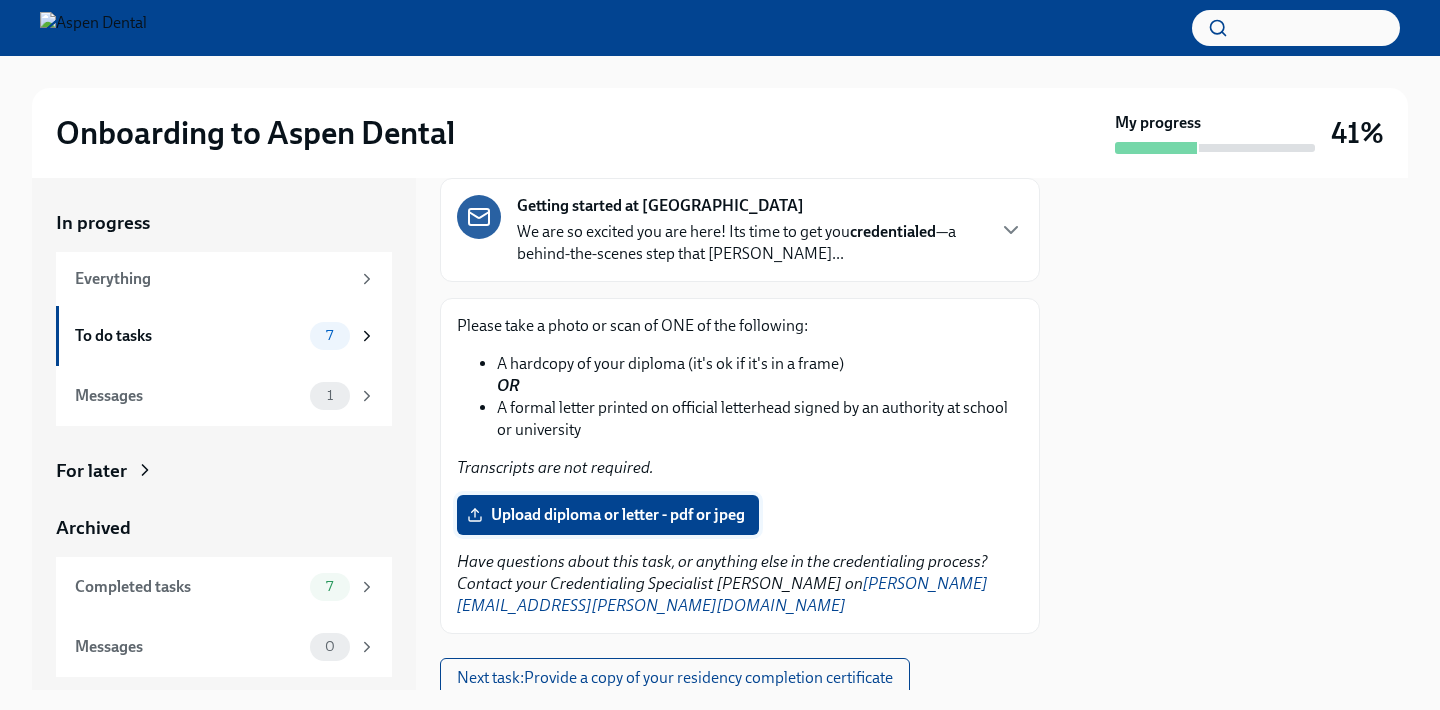 click on "Upload diploma or letter - pdf or jpeg" at bounding box center [608, 515] 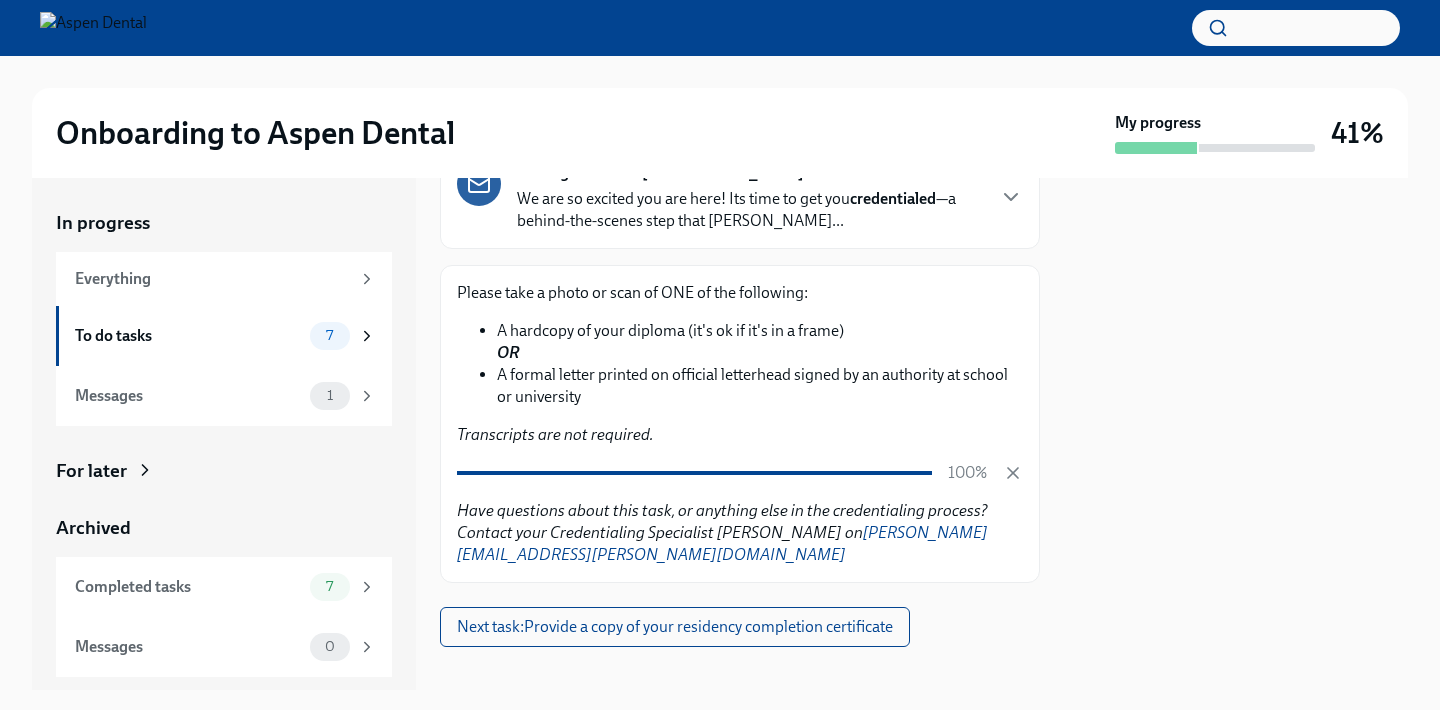 scroll, scrollTop: 150, scrollLeft: 0, axis: vertical 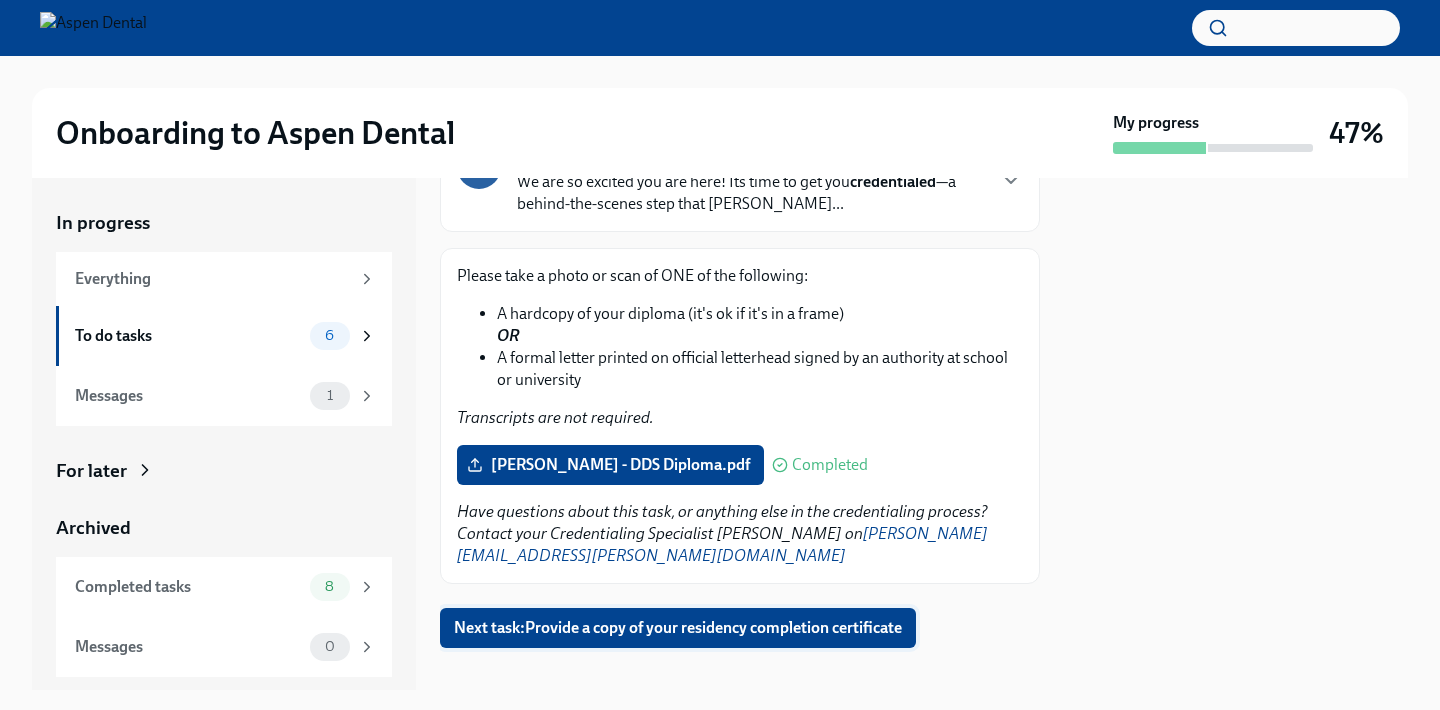 click on "Next task :  Provide a copy of your residency completion certificate" at bounding box center (678, 628) 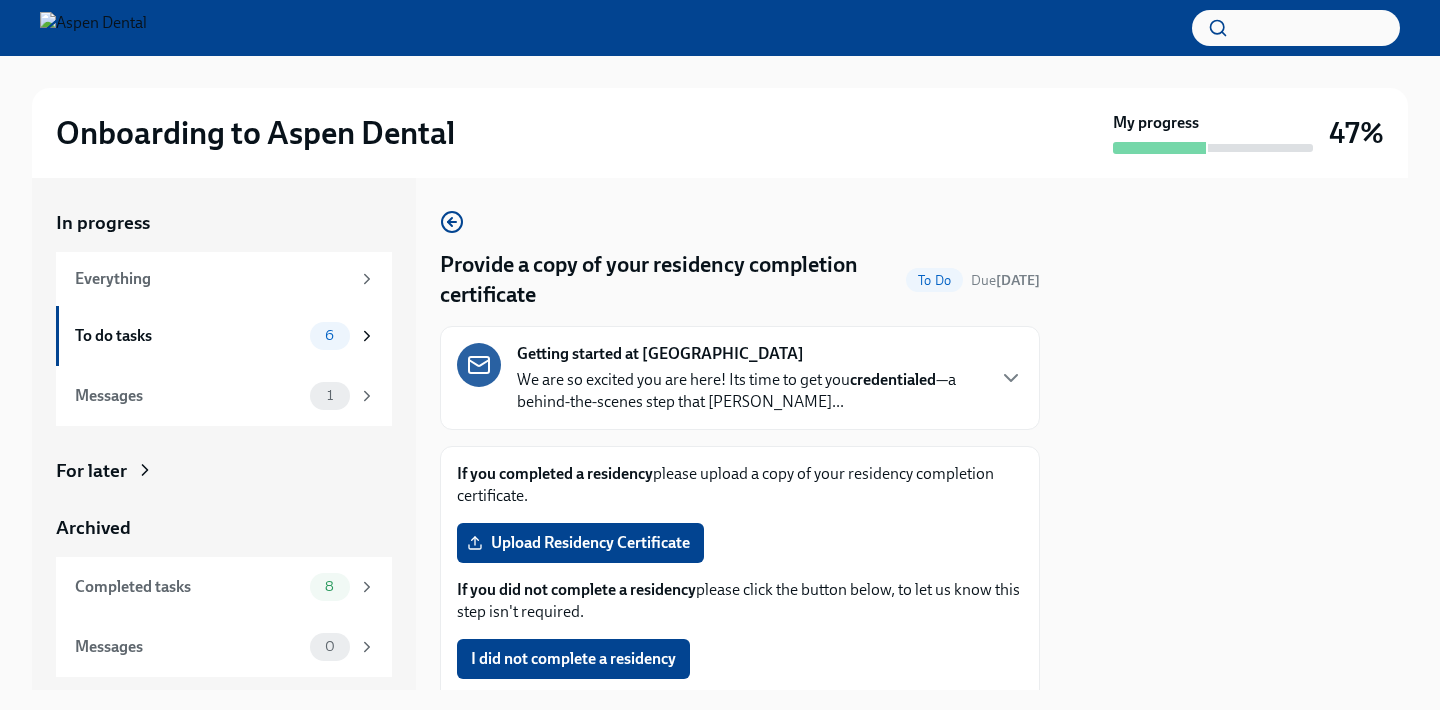 scroll, scrollTop: 37, scrollLeft: 0, axis: vertical 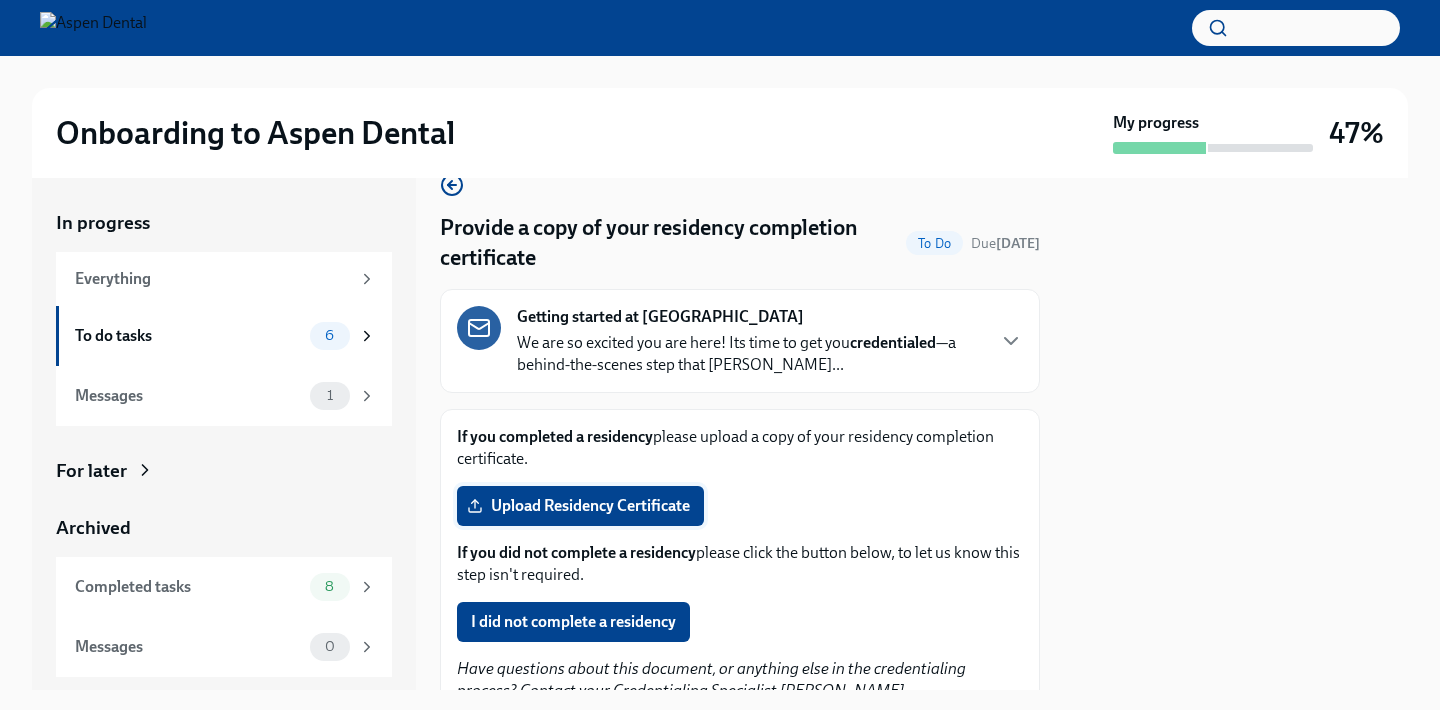 click on "Upload Residency Certificate" at bounding box center [580, 506] 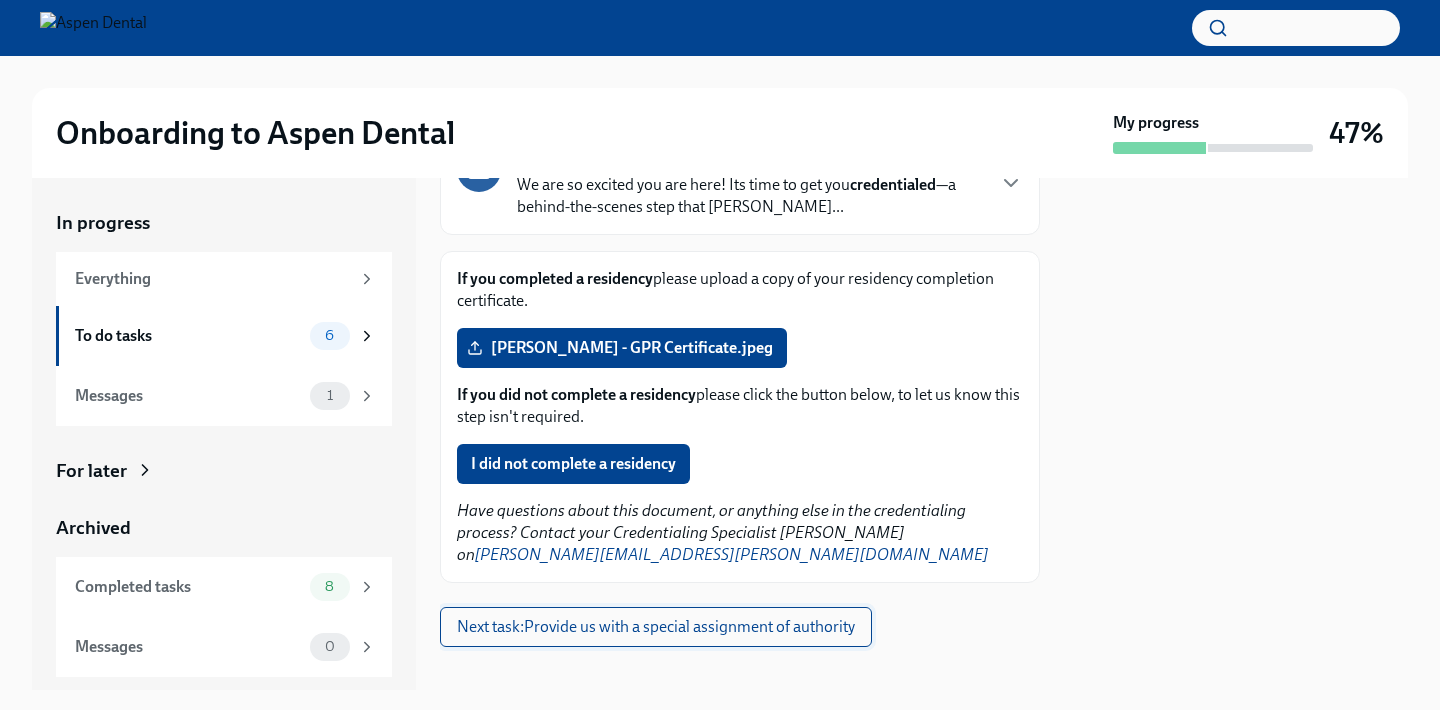scroll, scrollTop: 194, scrollLeft: 0, axis: vertical 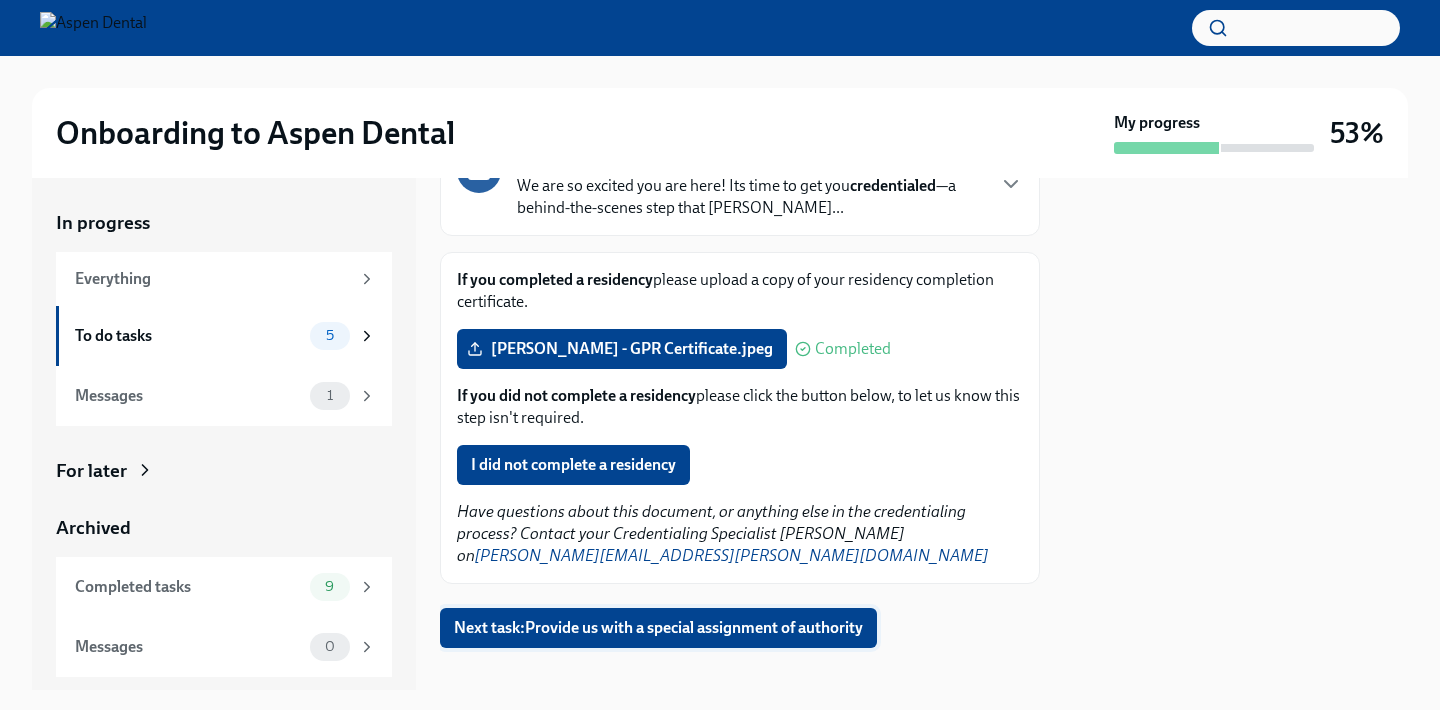 click on "Next task :  Provide us with a special assignment of authority" at bounding box center [658, 628] 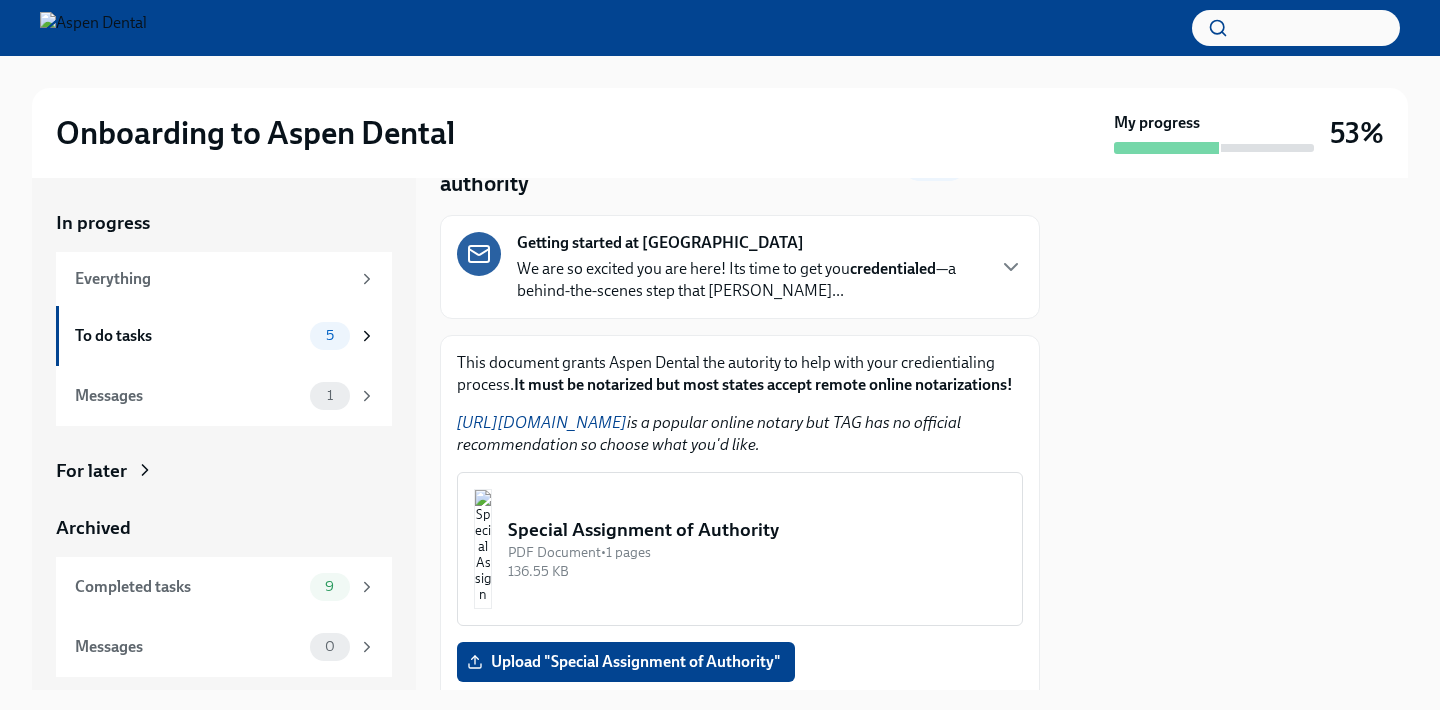 scroll, scrollTop: 122, scrollLeft: 0, axis: vertical 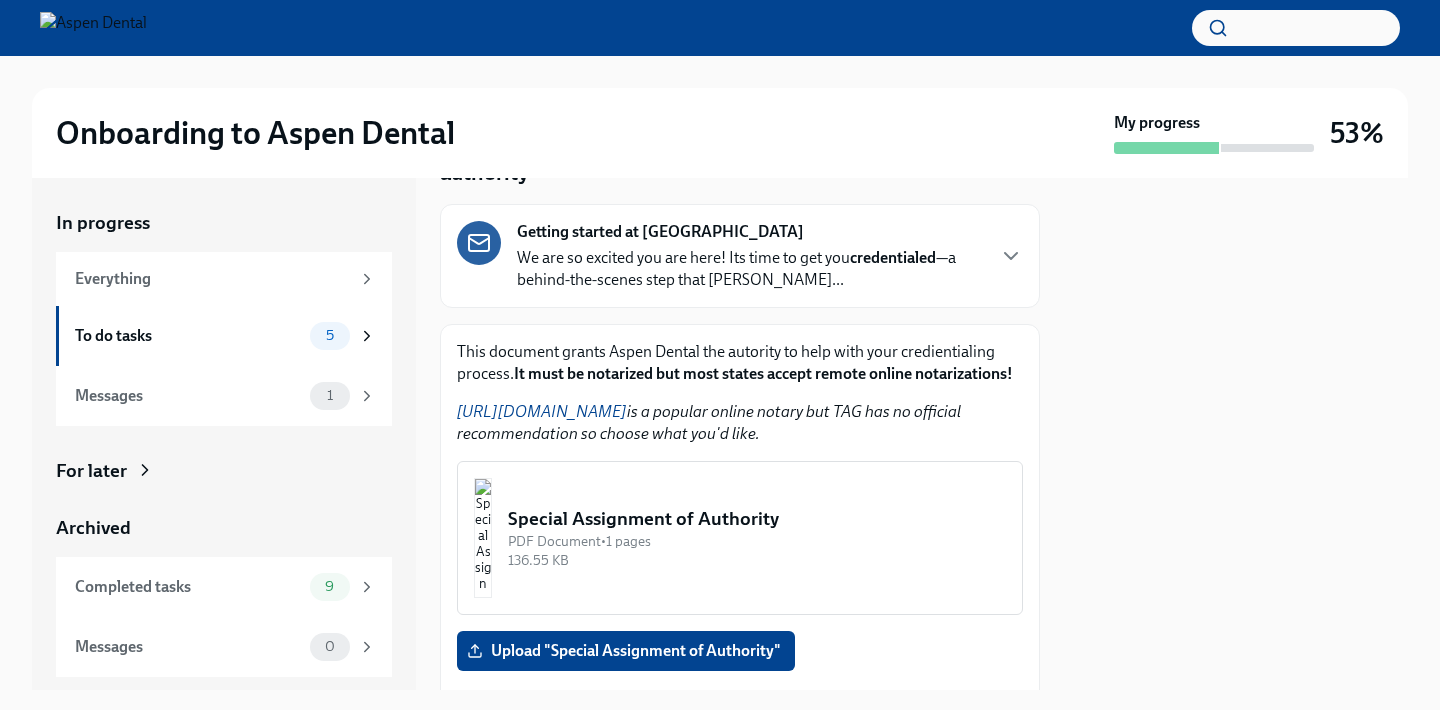 click at bounding box center [483, 538] 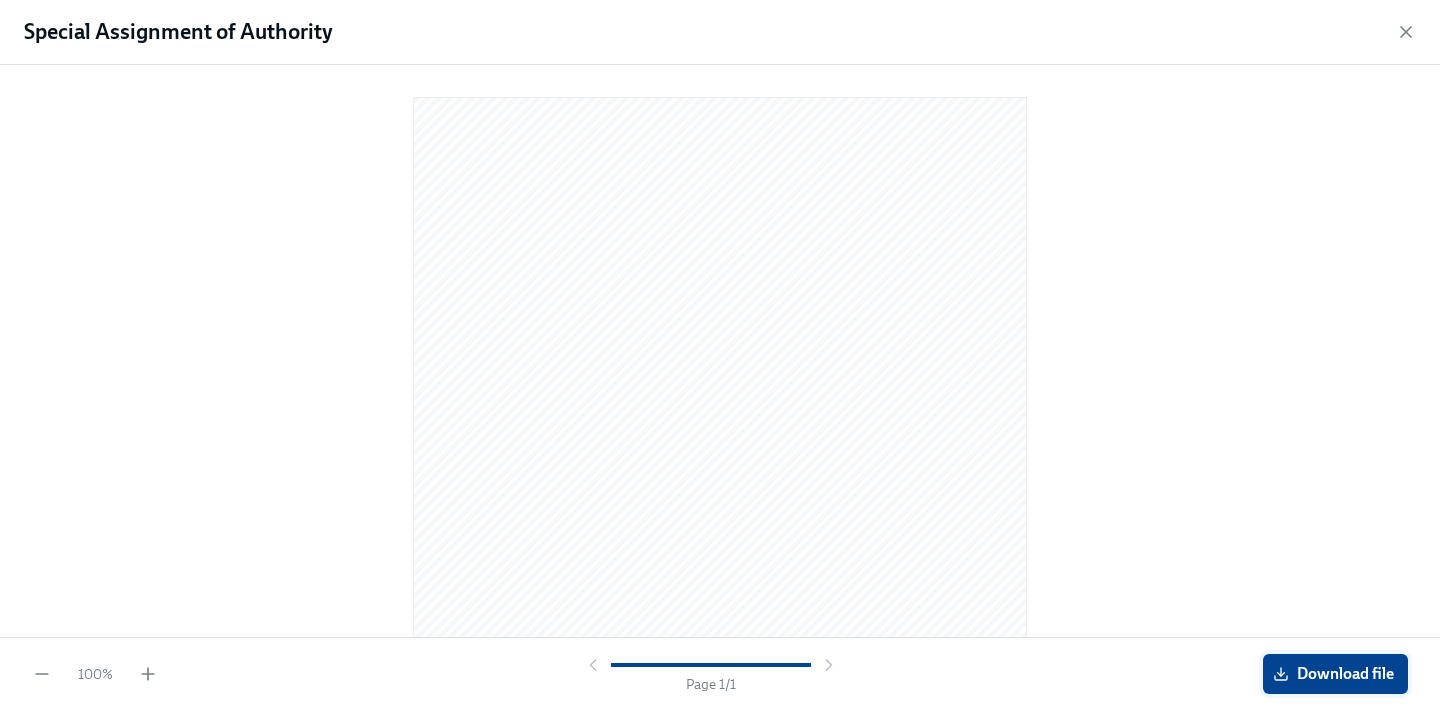 click on "Download file" at bounding box center (1335, 674) 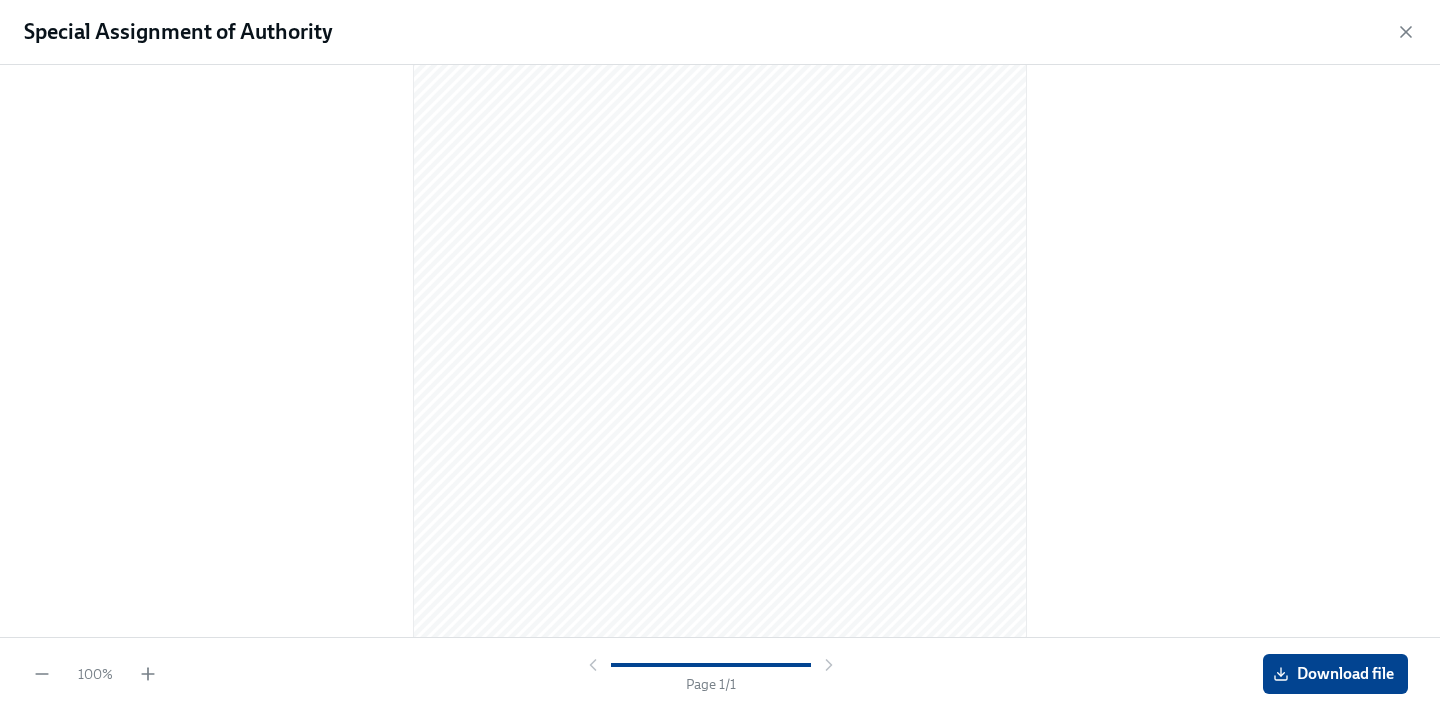 scroll, scrollTop: 114, scrollLeft: 0, axis: vertical 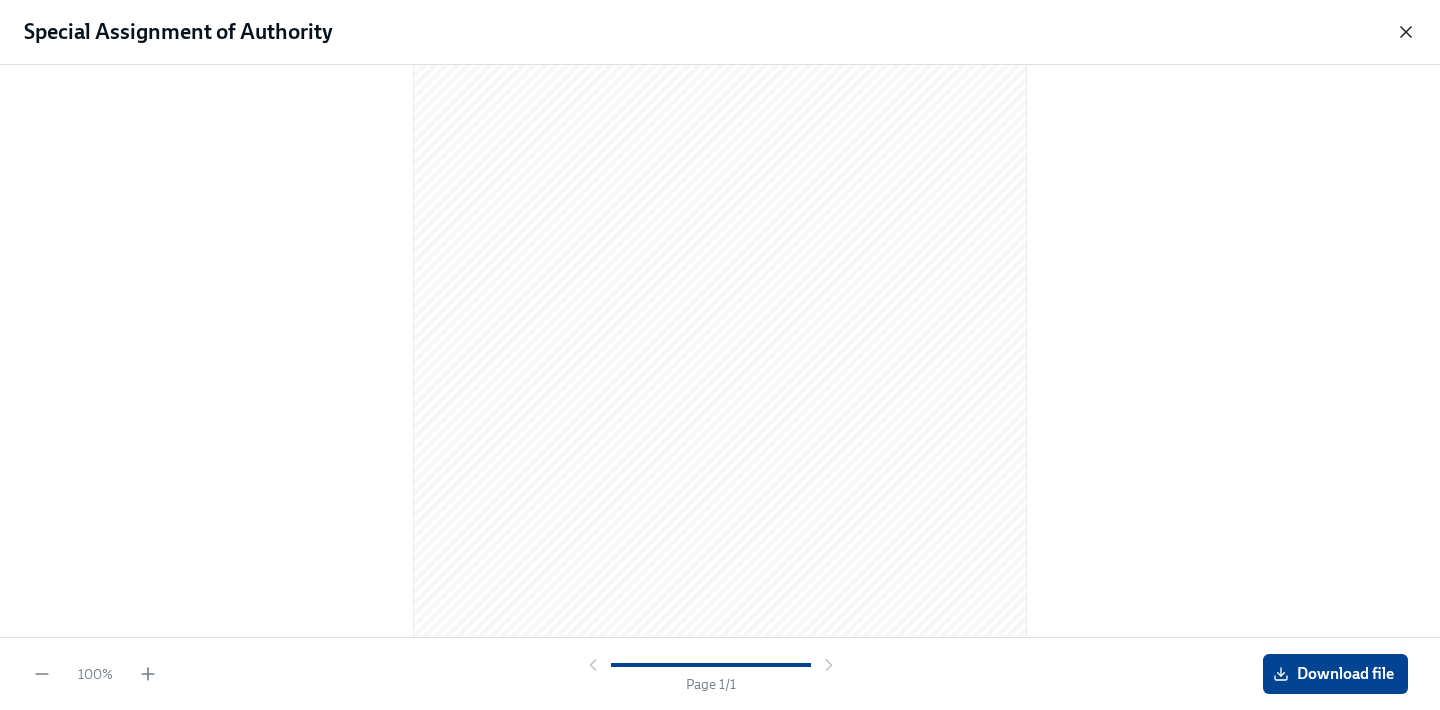 click 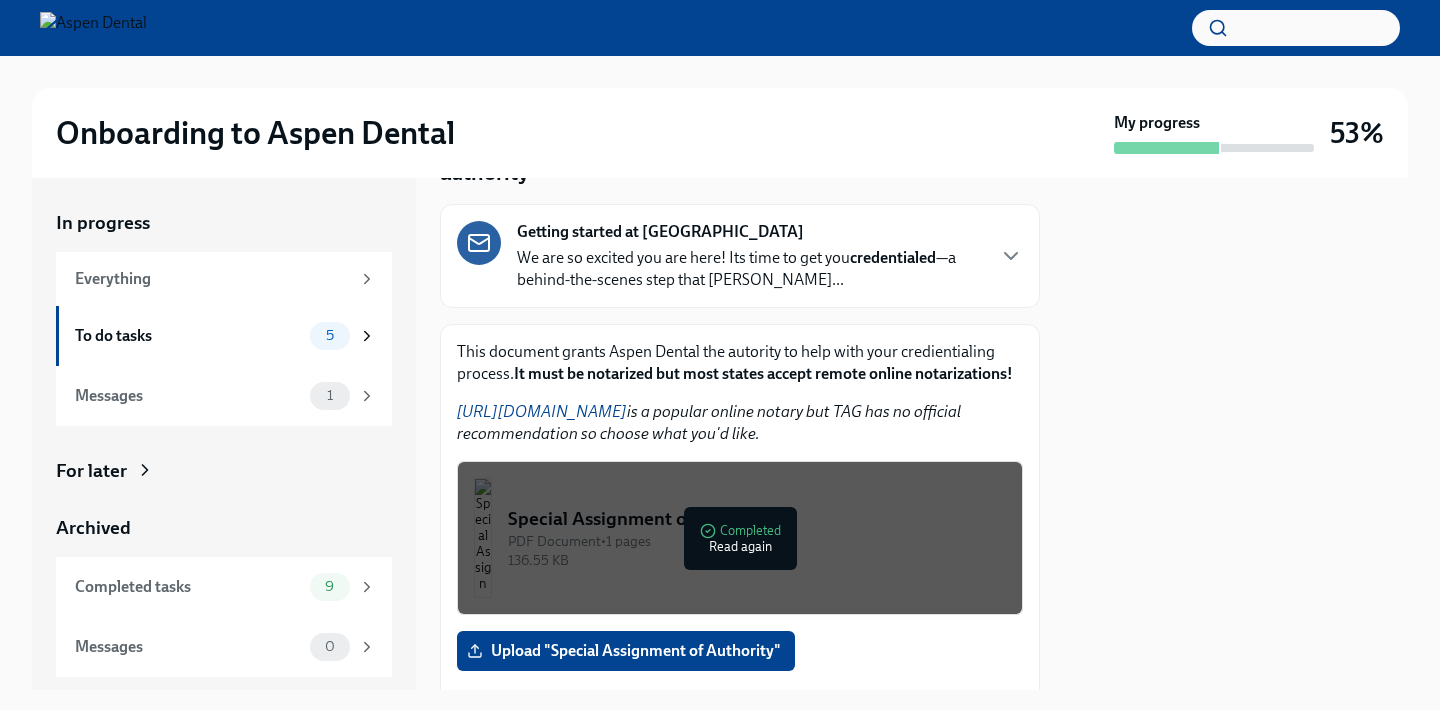 click at bounding box center [1236, 434] 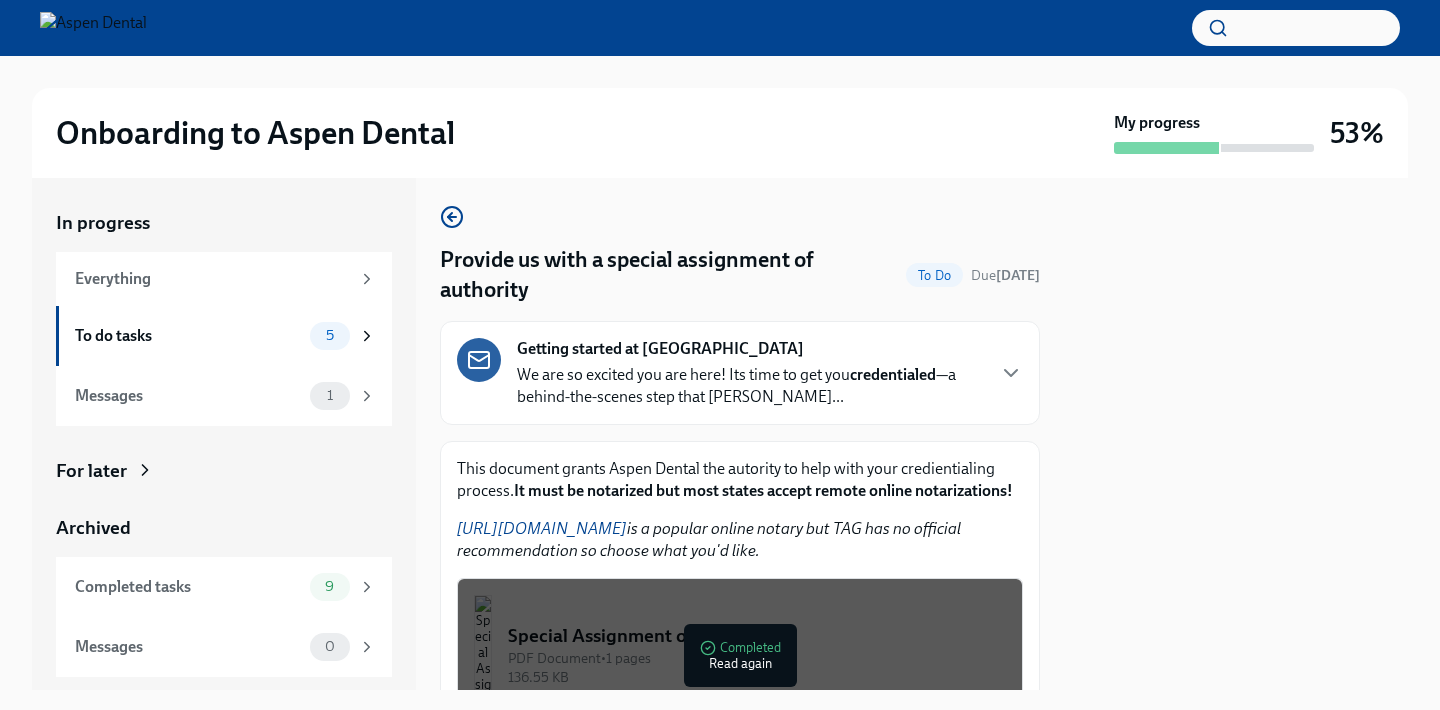 scroll, scrollTop: 0, scrollLeft: 0, axis: both 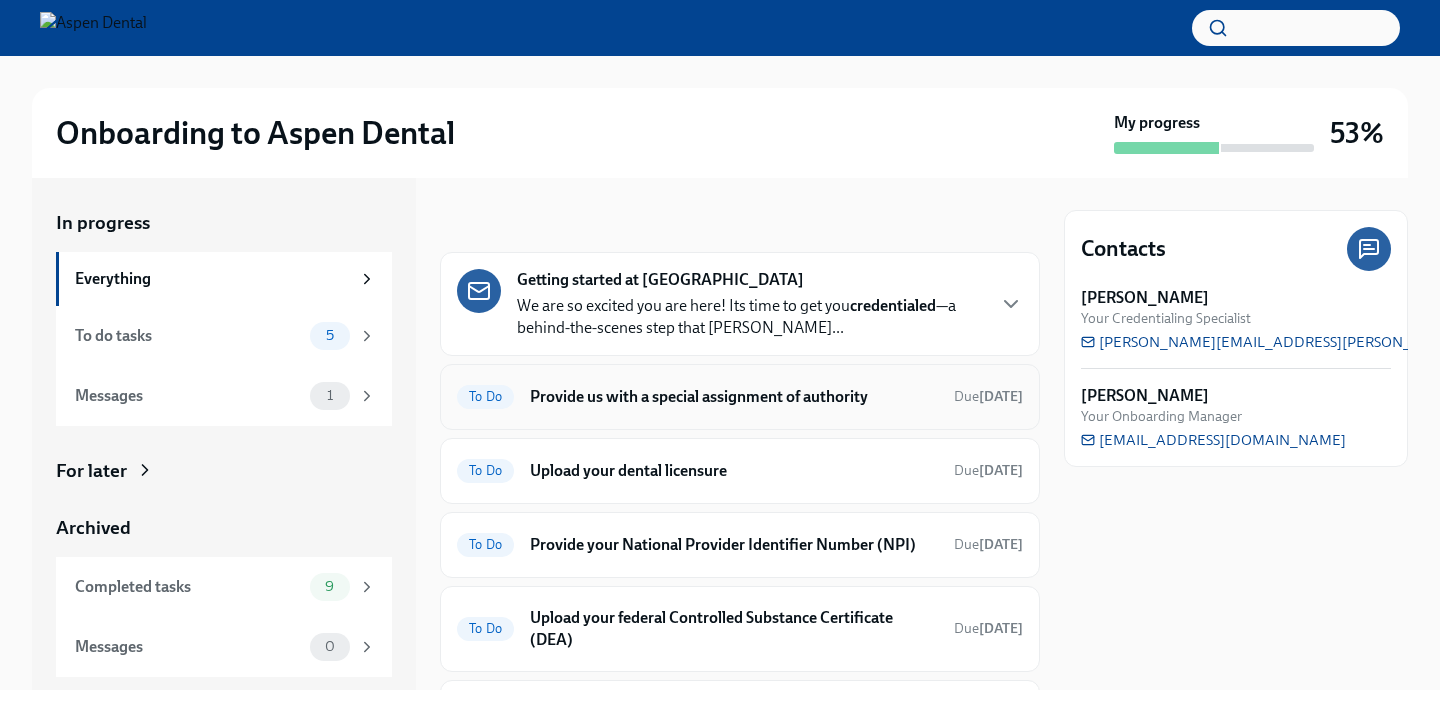 click on "Provide us with a special assignment of authority" at bounding box center (734, 397) 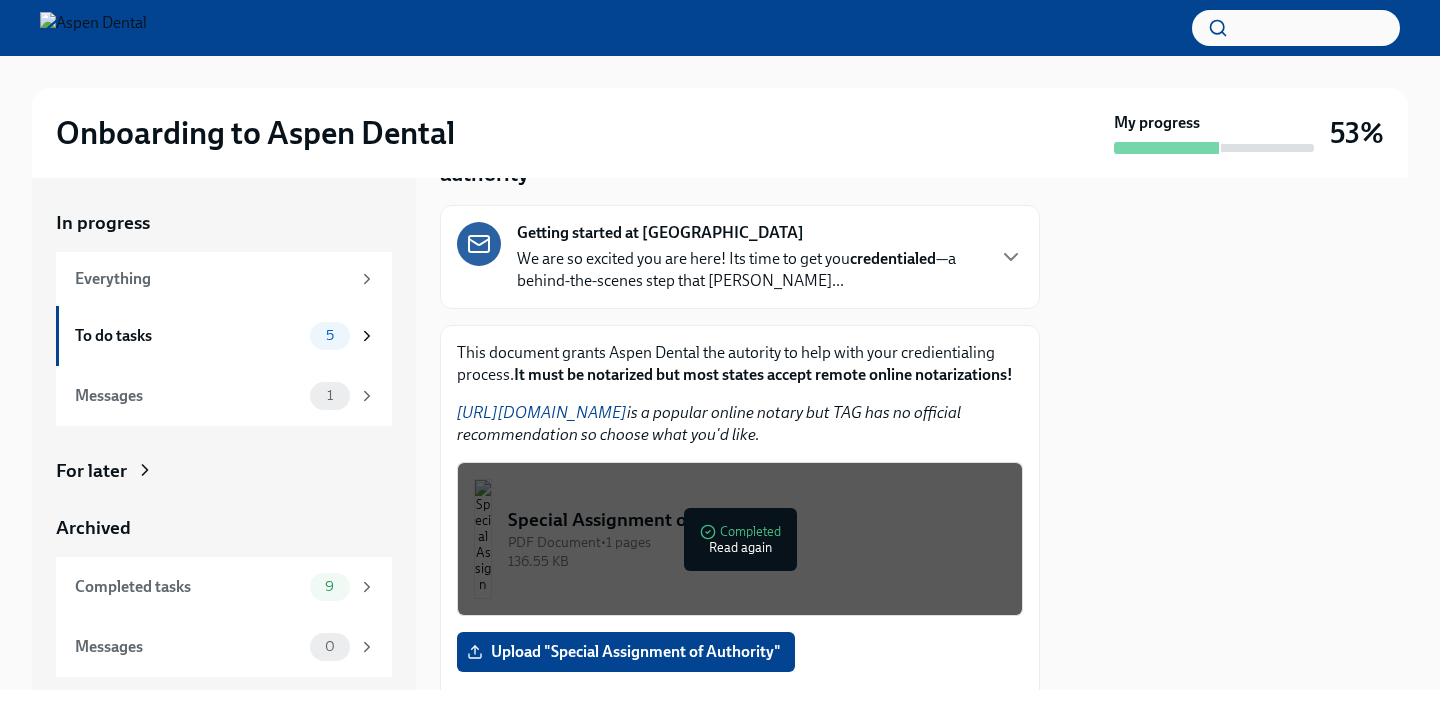 scroll, scrollTop: 162, scrollLeft: 0, axis: vertical 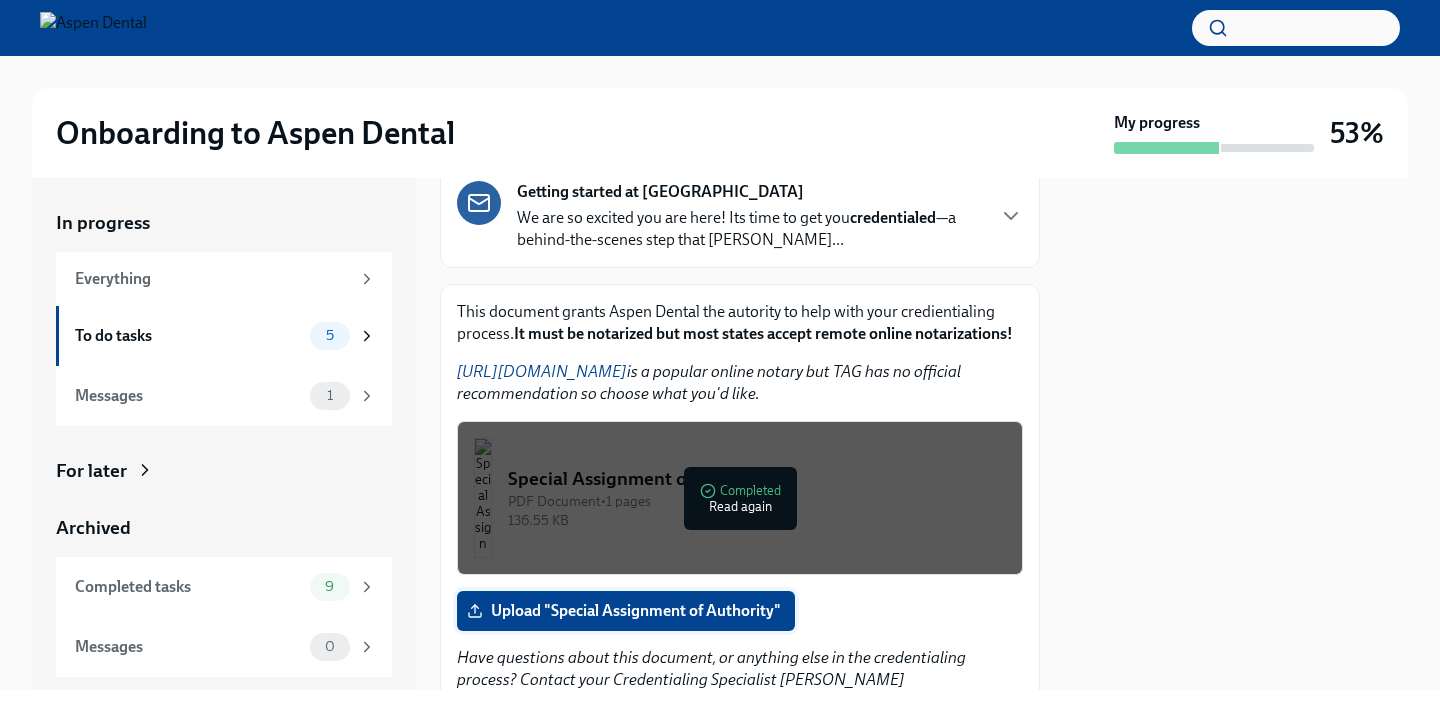 click on "Upload "Special Assignment of Authority"" at bounding box center [626, 611] 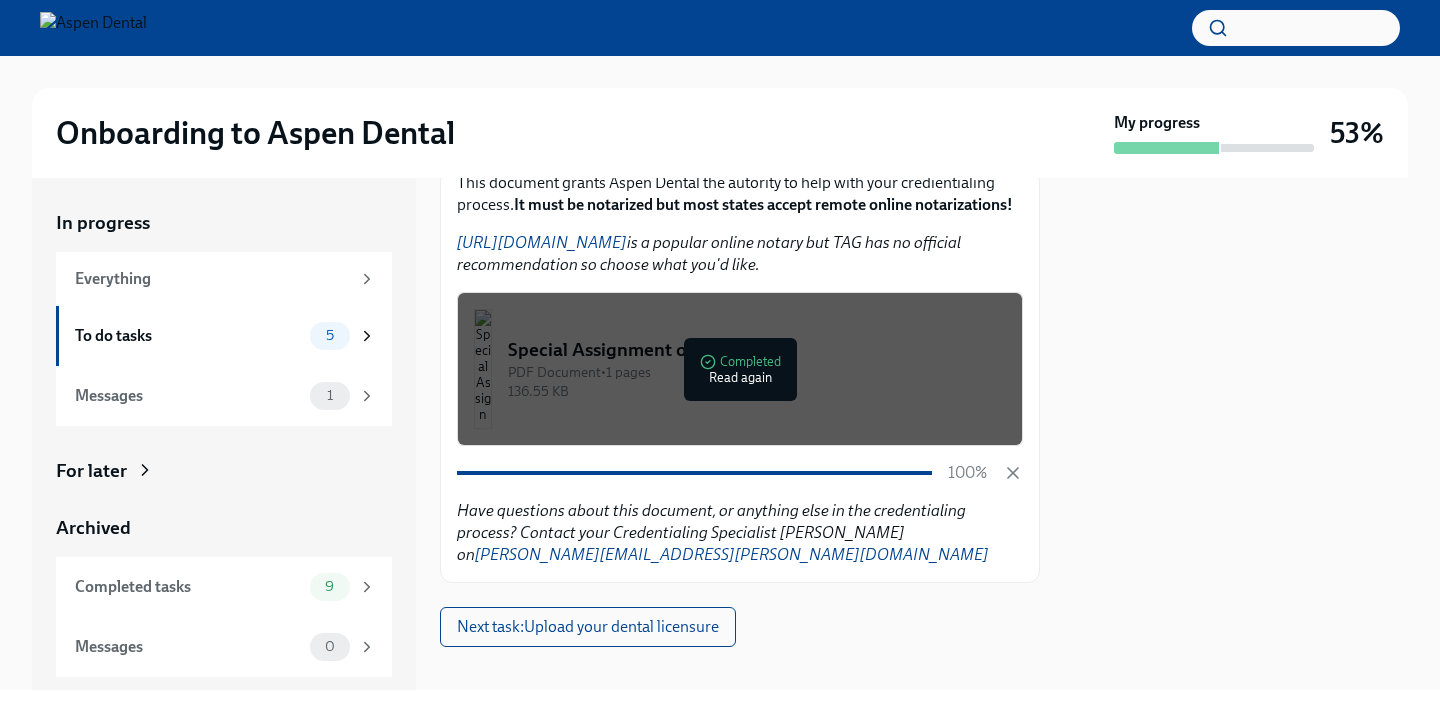 scroll, scrollTop: 290, scrollLeft: 0, axis: vertical 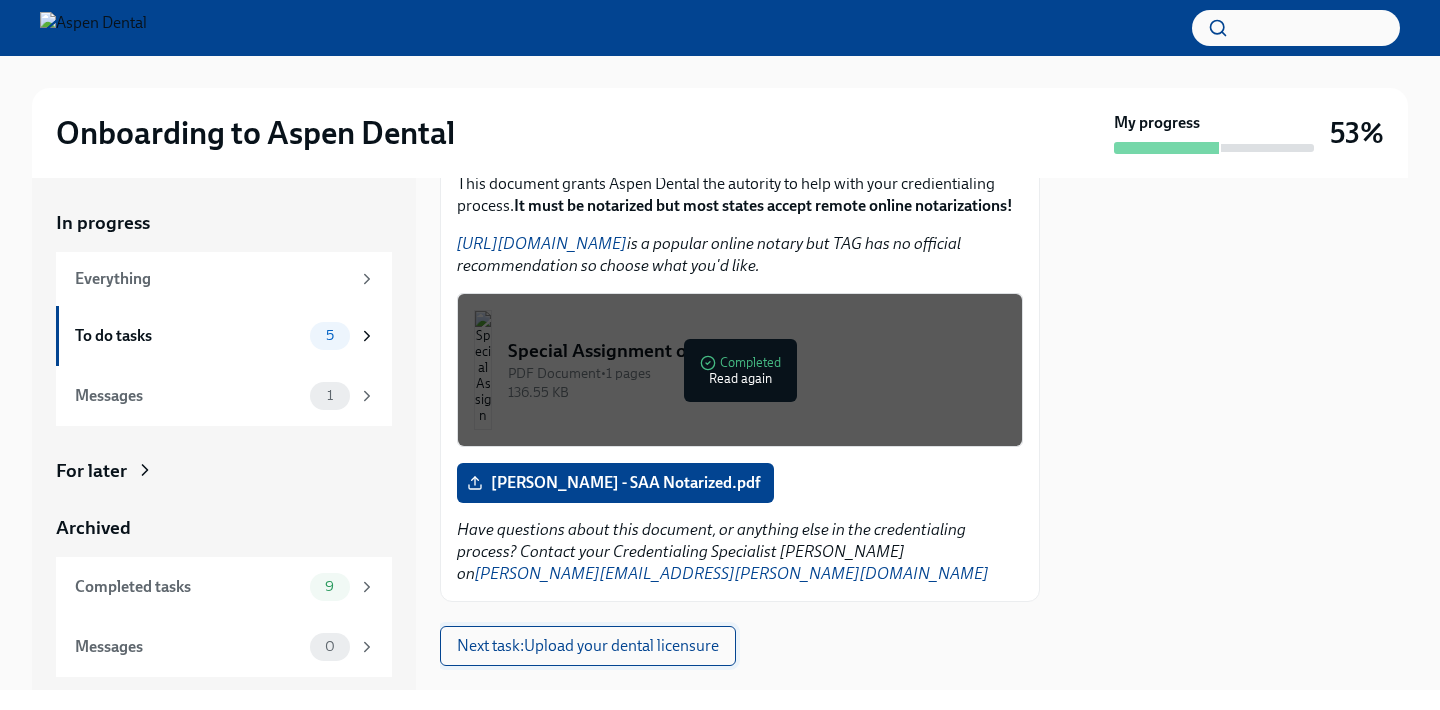 click on "Next task :  Upload your dental licensure" at bounding box center [588, 646] 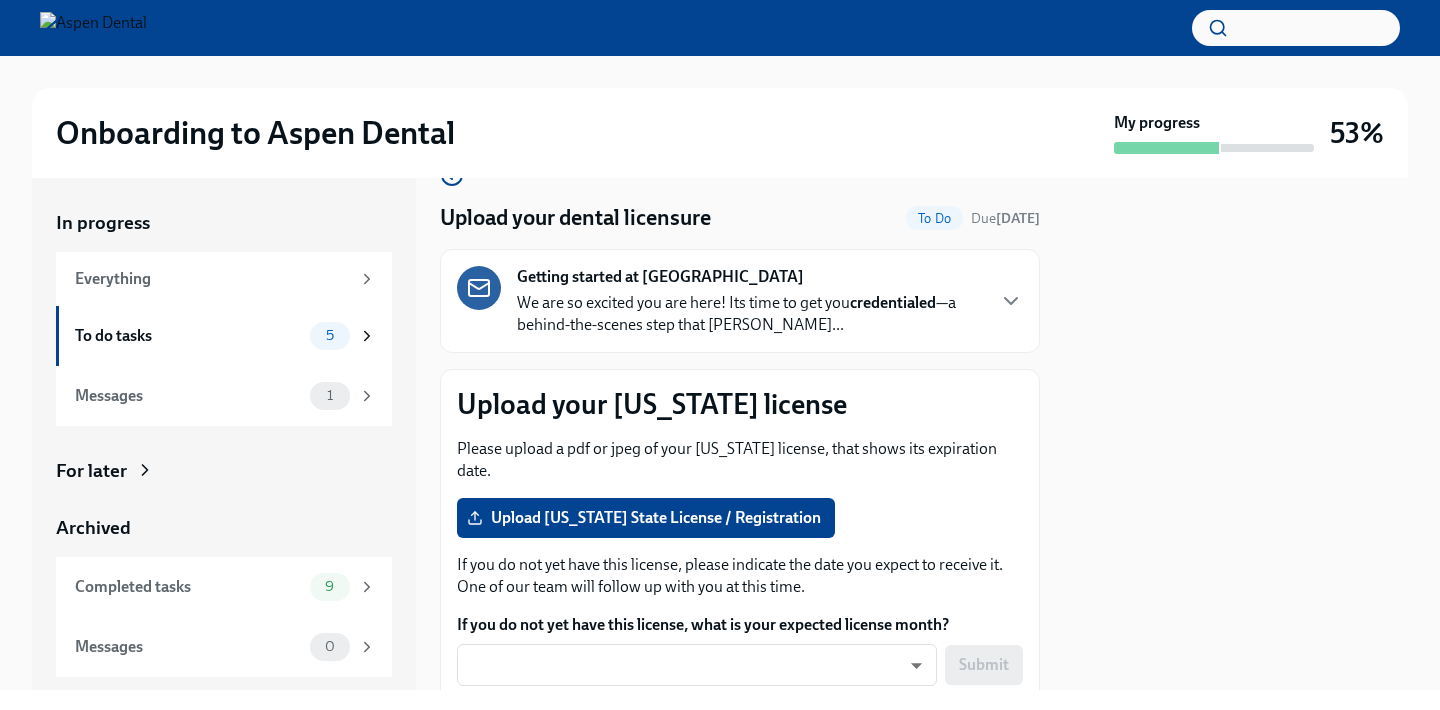scroll, scrollTop: 80, scrollLeft: 0, axis: vertical 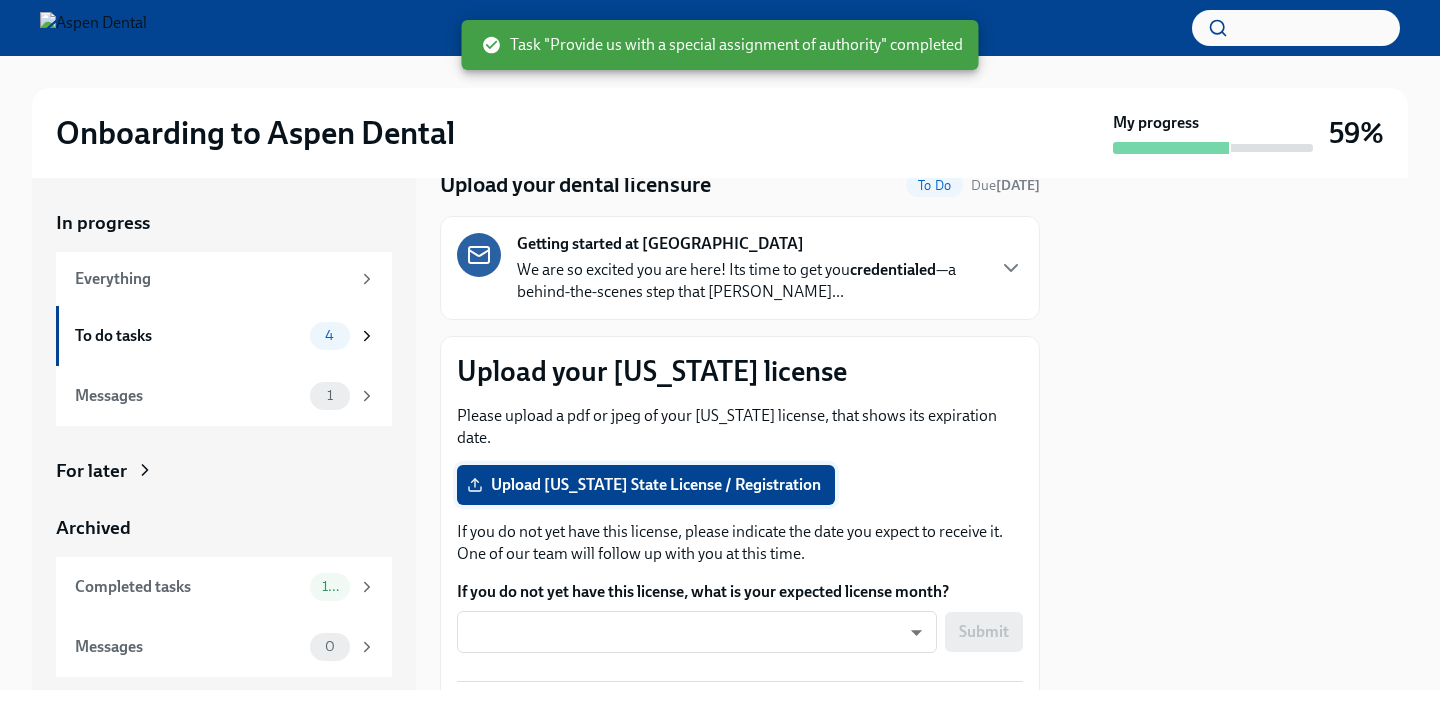click on "Upload Oklahoma State License / Registration" at bounding box center [646, 485] 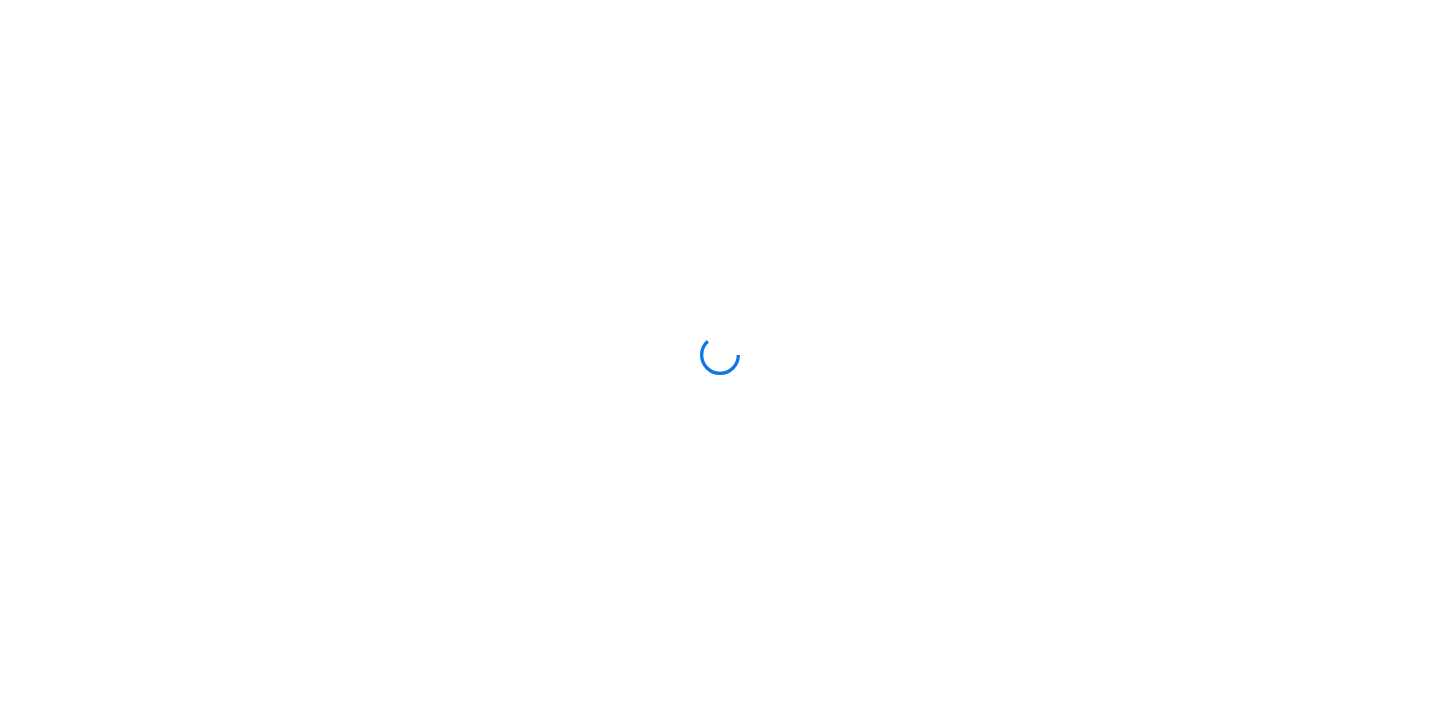 scroll, scrollTop: 0, scrollLeft: 0, axis: both 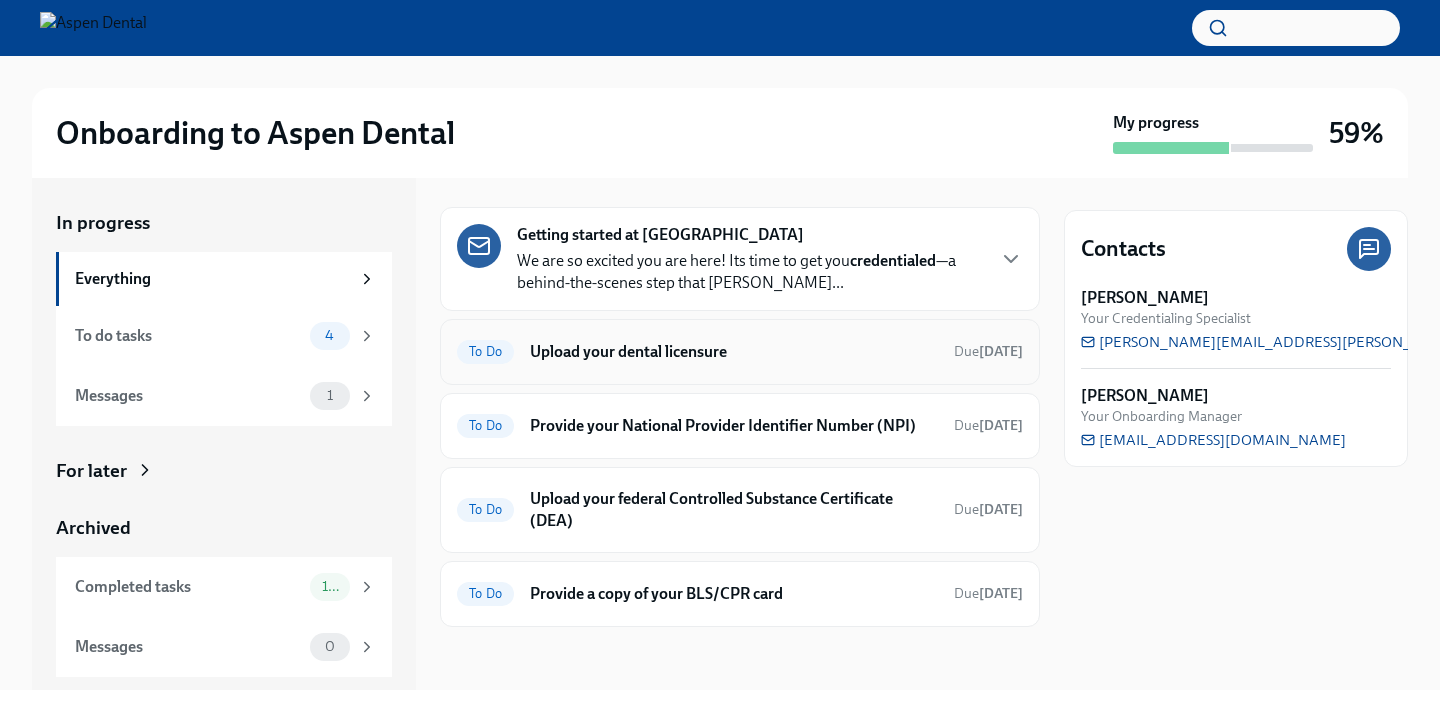 click on "To Do Upload your dental licensure Due  [DATE]" at bounding box center [740, 352] 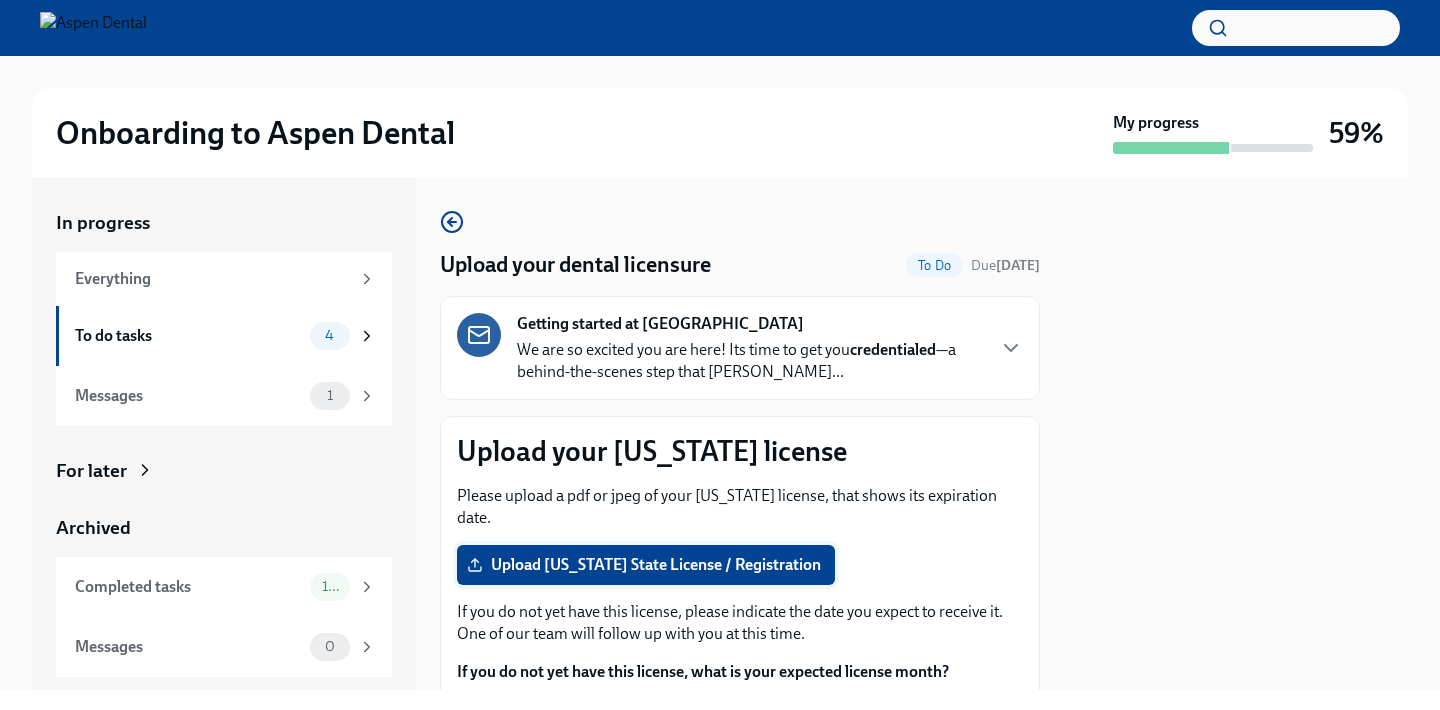 click on "Upload [US_STATE] State License / Registration" at bounding box center (646, 565) 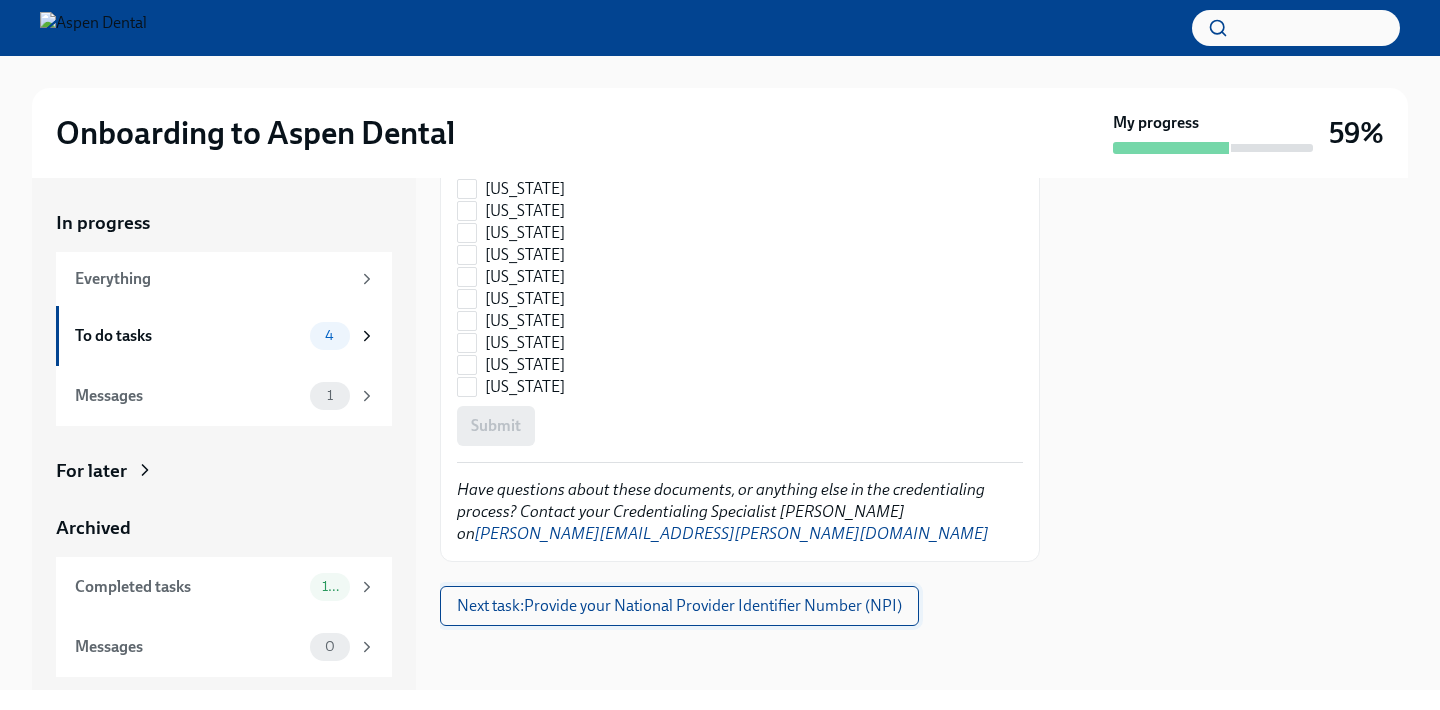 scroll, scrollTop: 3151, scrollLeft: 0, axis: vertical 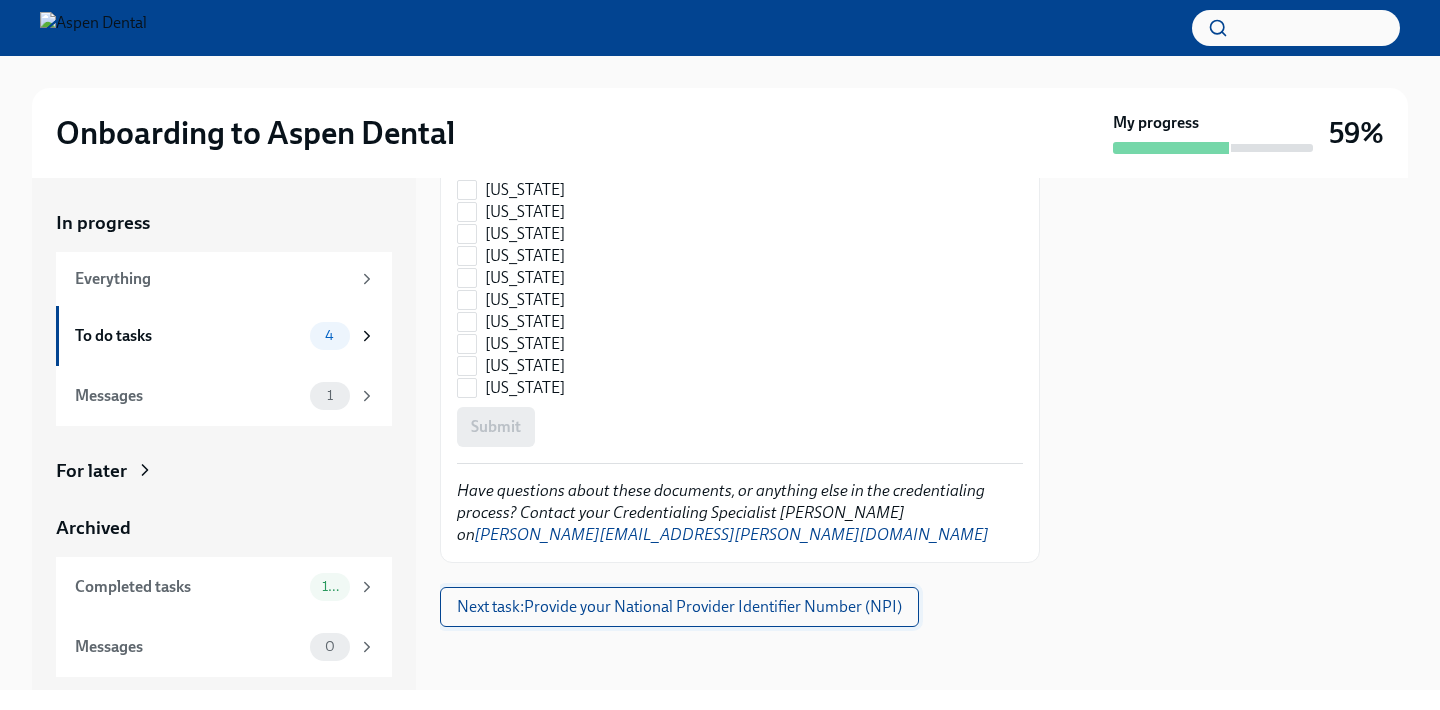 click on "Next task :  Provide your National Provider Identifier Number (NPI)" at bounding box center [679, 607] 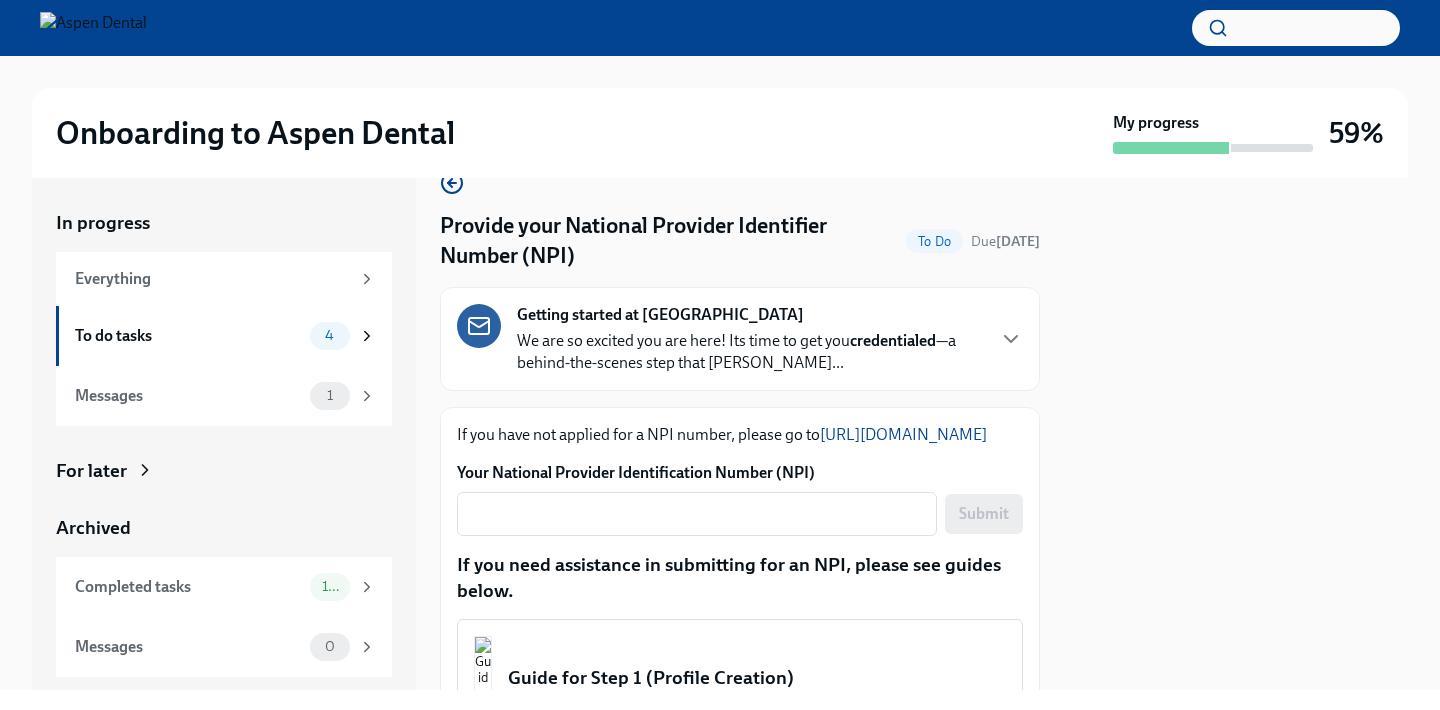 scroll, scrollTop: 69, scrollLeft: 0, axis: vertical 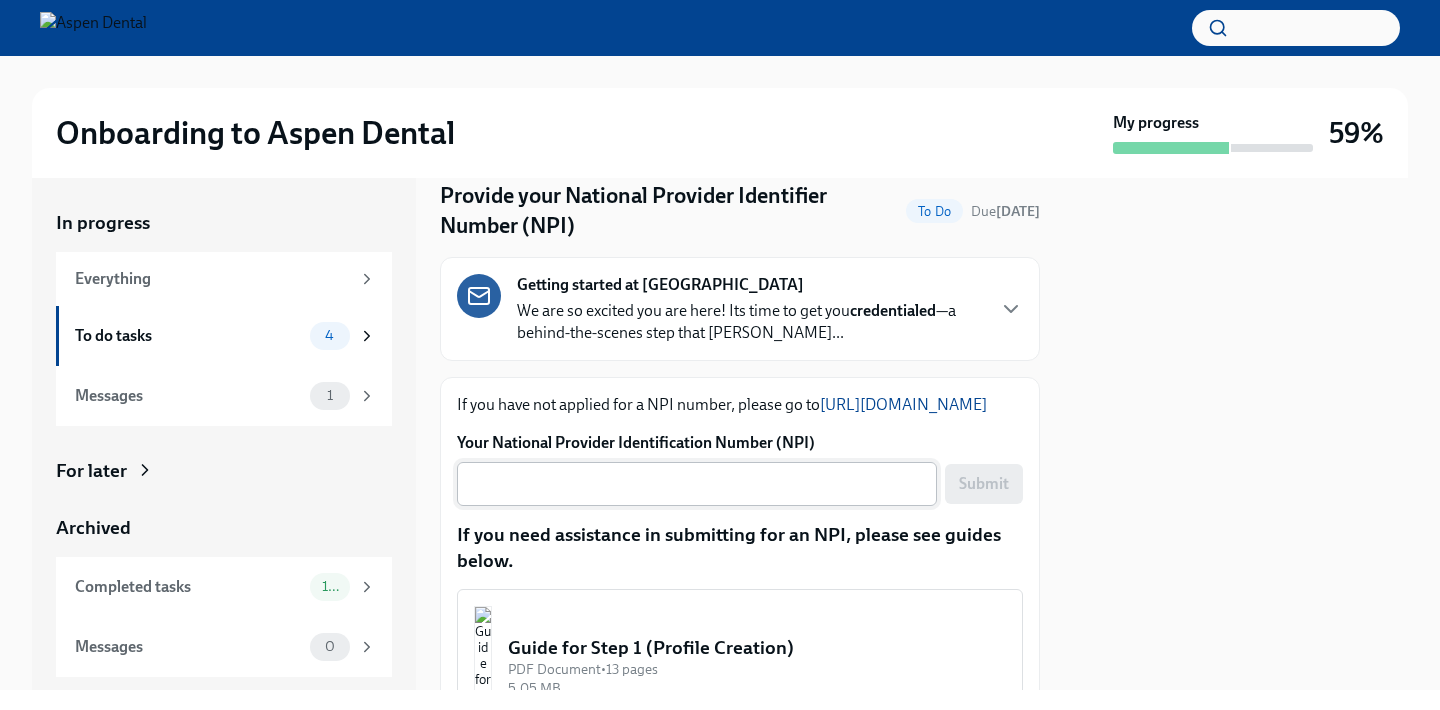 click on "Your National Provider Identification Number (NPI)" at bounding box center (697, 484) 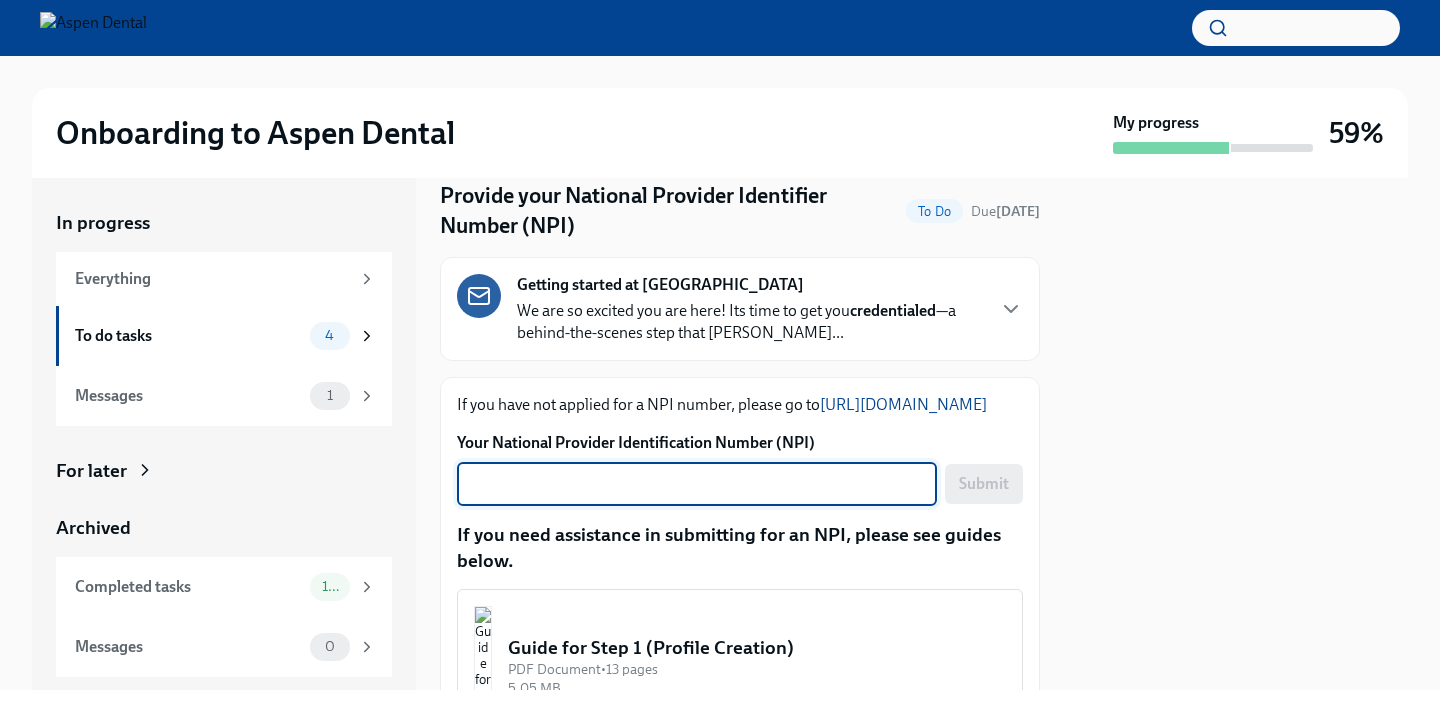 paste on "1184368722" 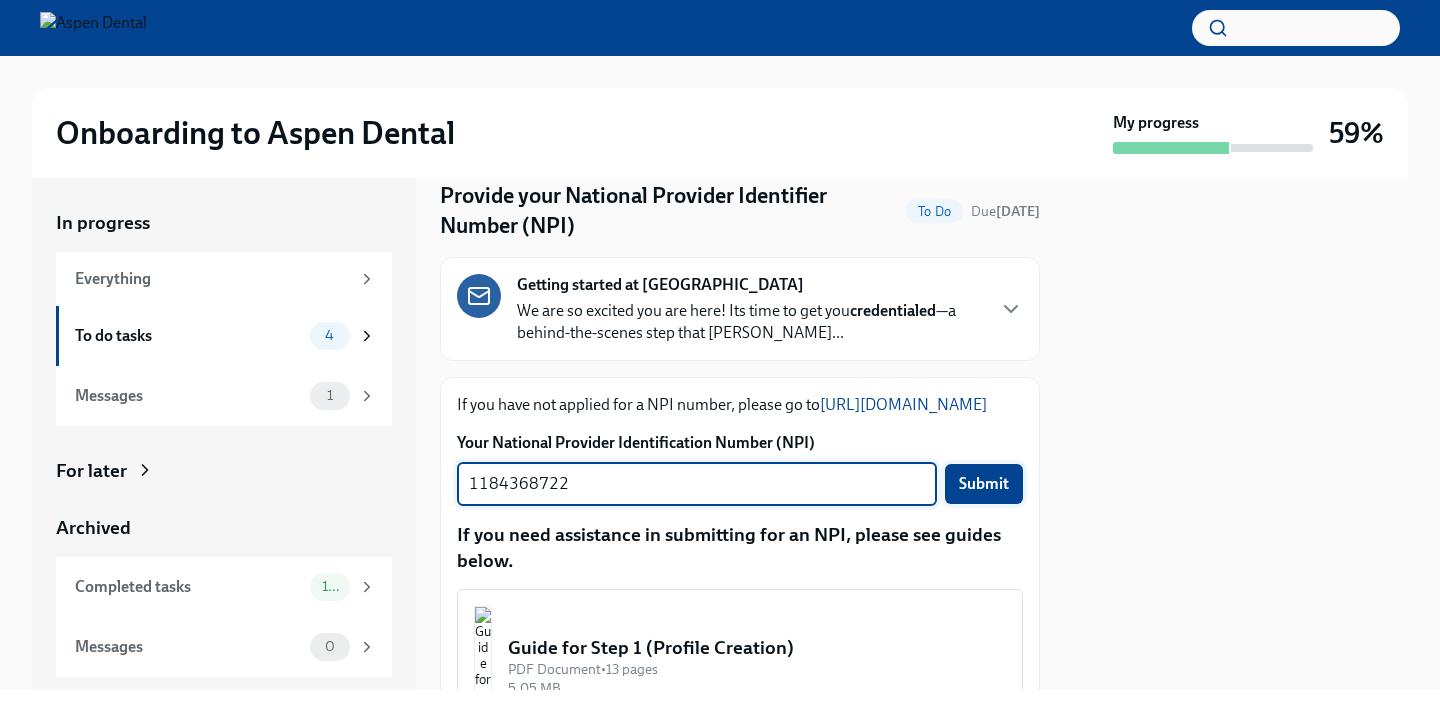 type on "1184368722" 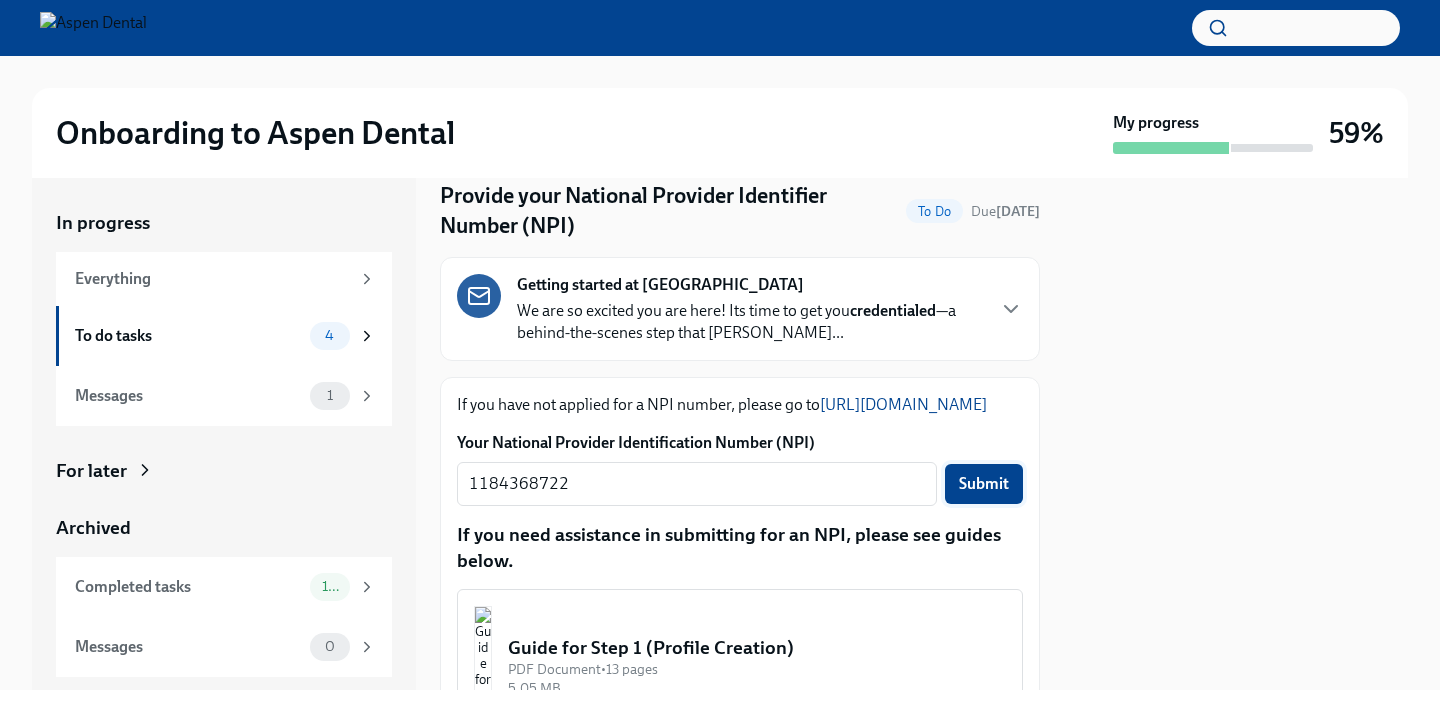 click on "Submit" at bounding box center (984, 484) 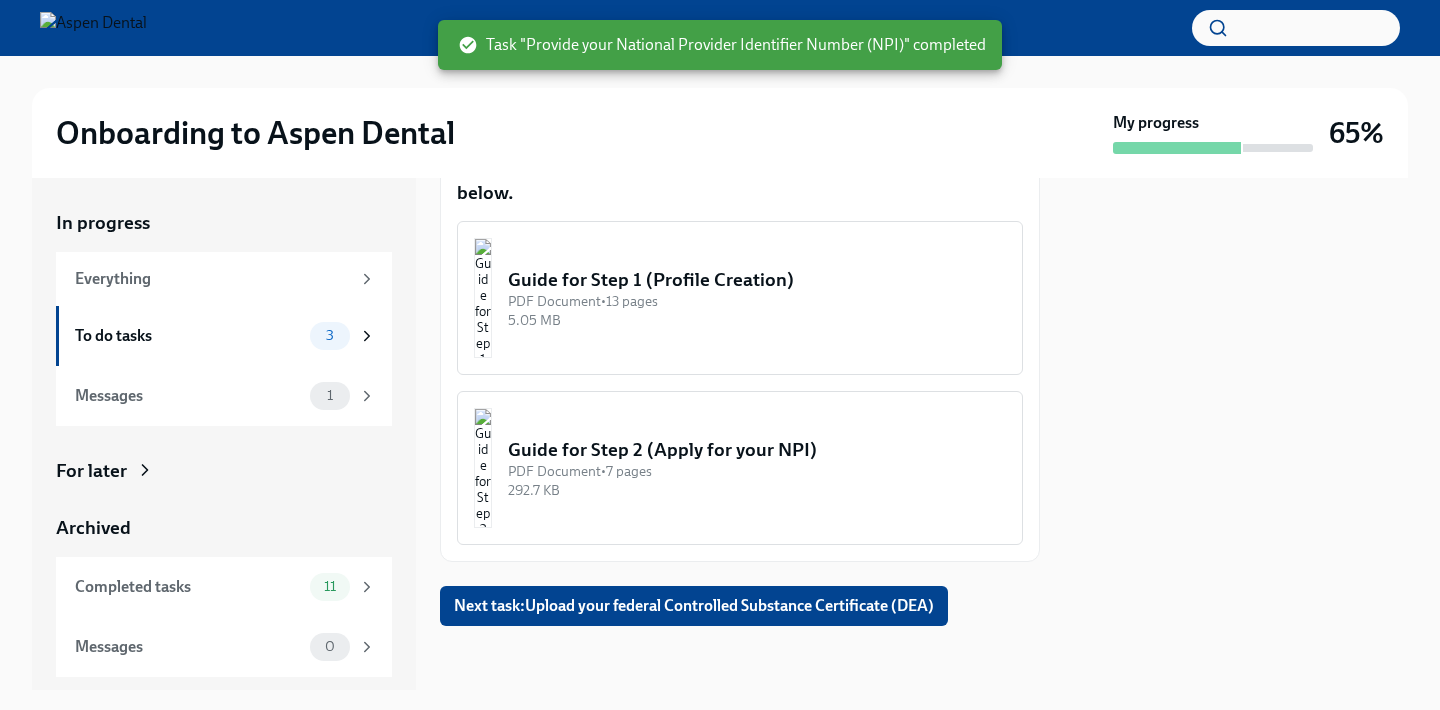 scroll, scrollTop: 446, scrollLeft: 0, axis: vertical 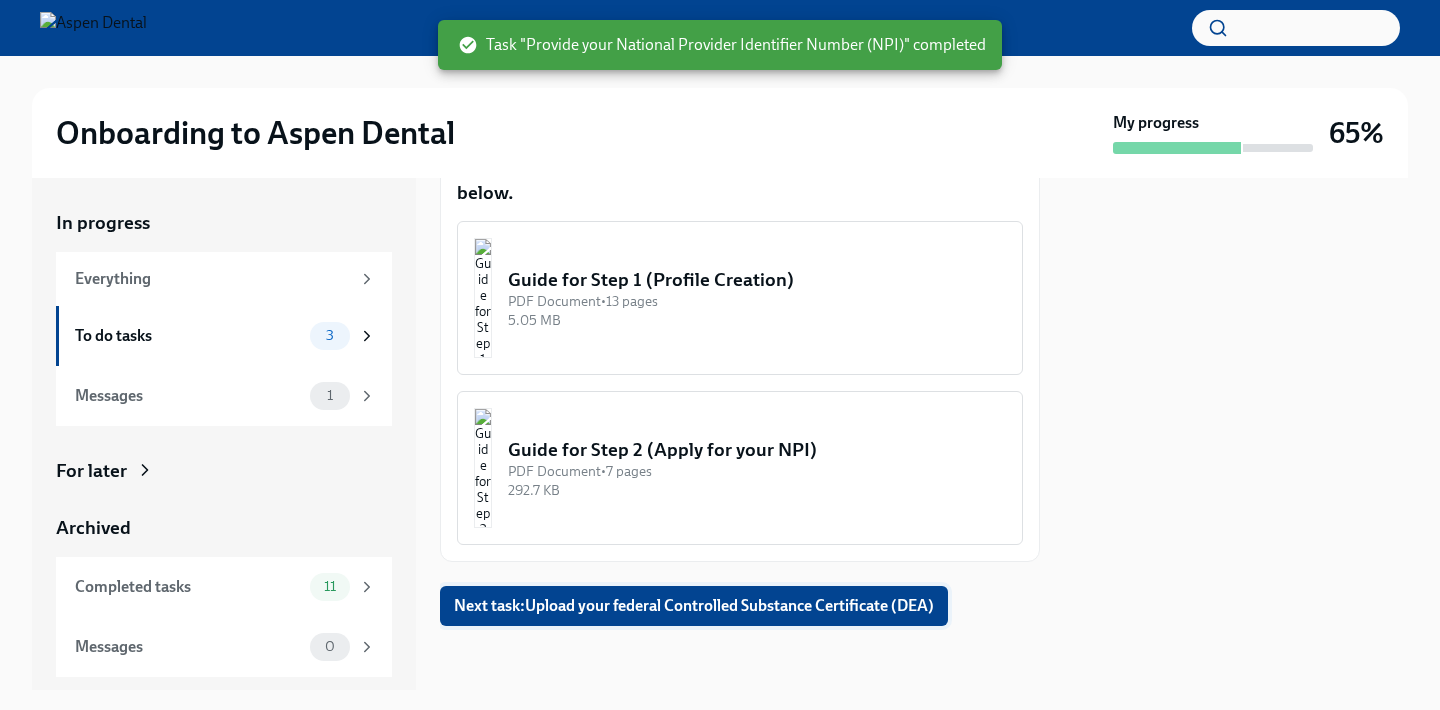 click on "Next task :  Upload your federal Controlled Substance Certificate (DEA)" at bounding box center [694, 606] 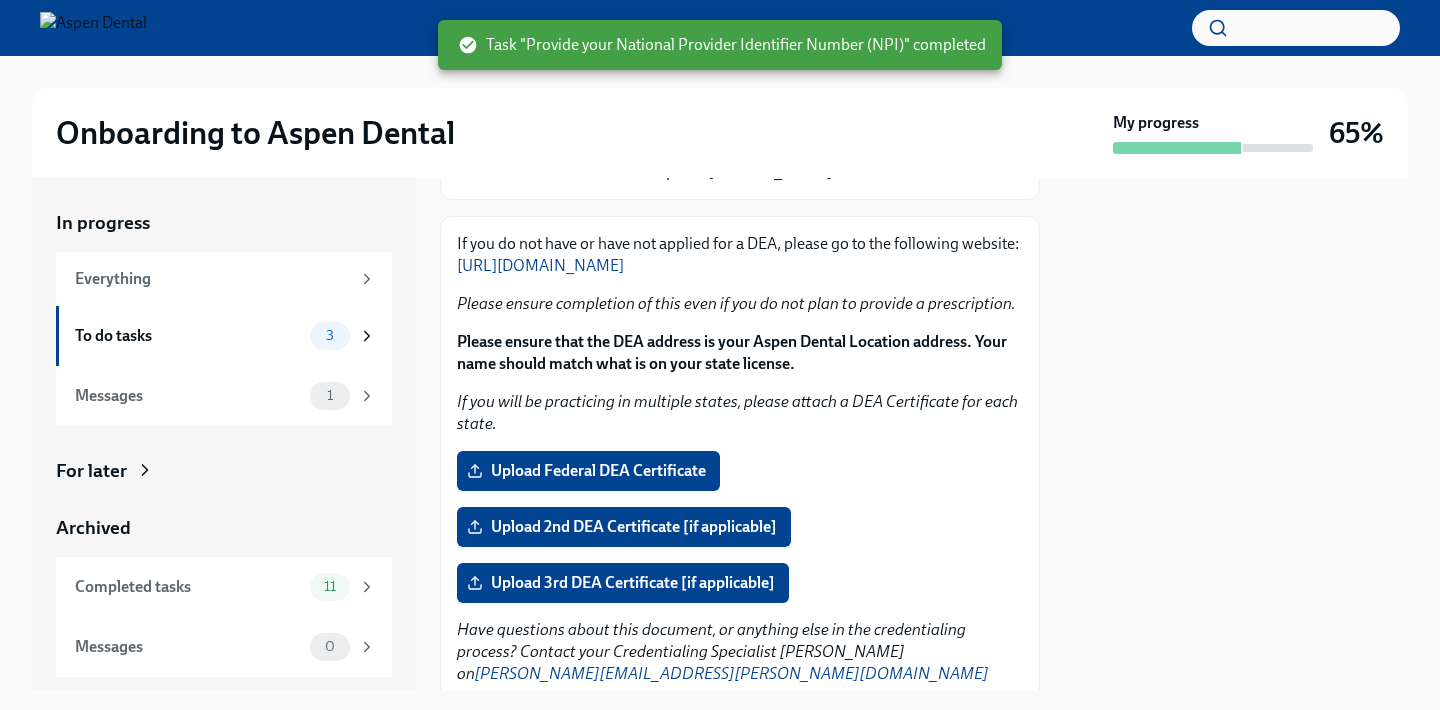 scroll, scrollTop: 345, scrollLeft: 0, axis: vertical 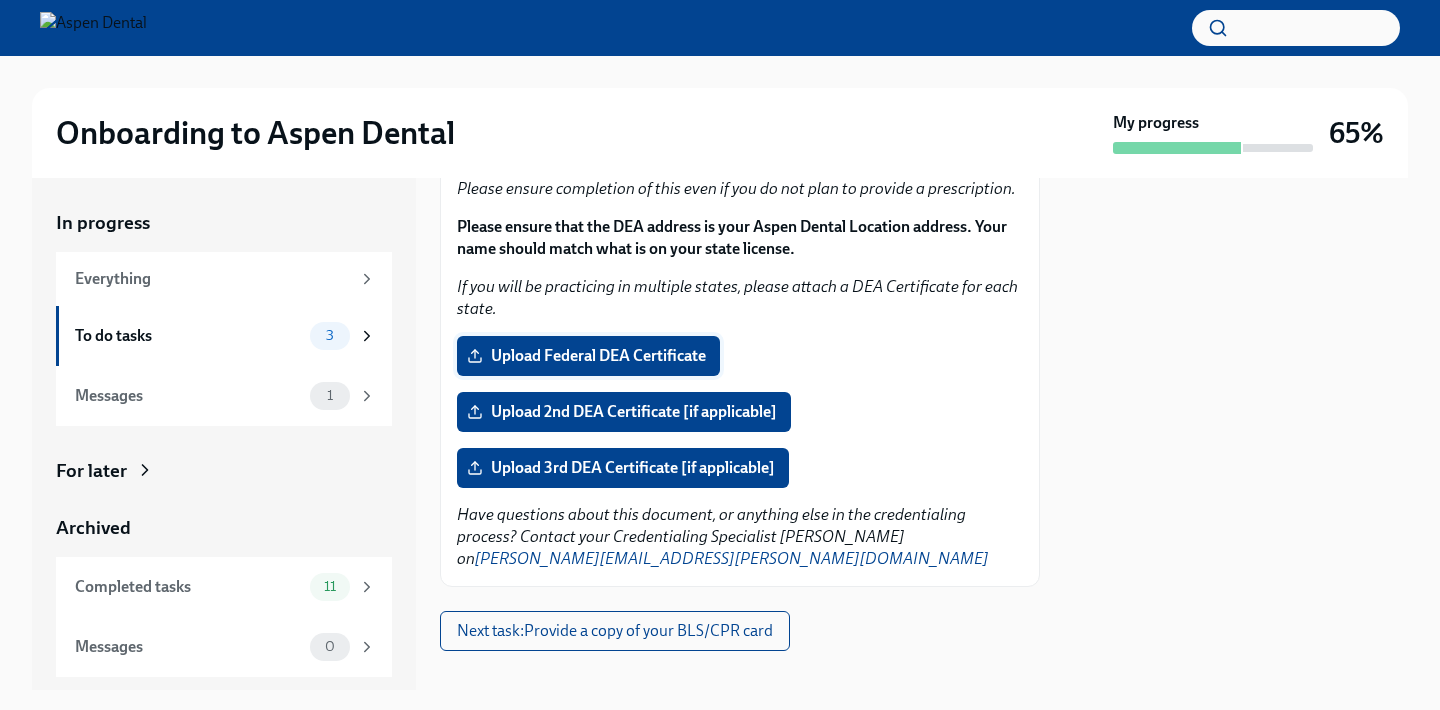 click on "Upload Federal DEA Certificate" at bounding box center (588, 356) 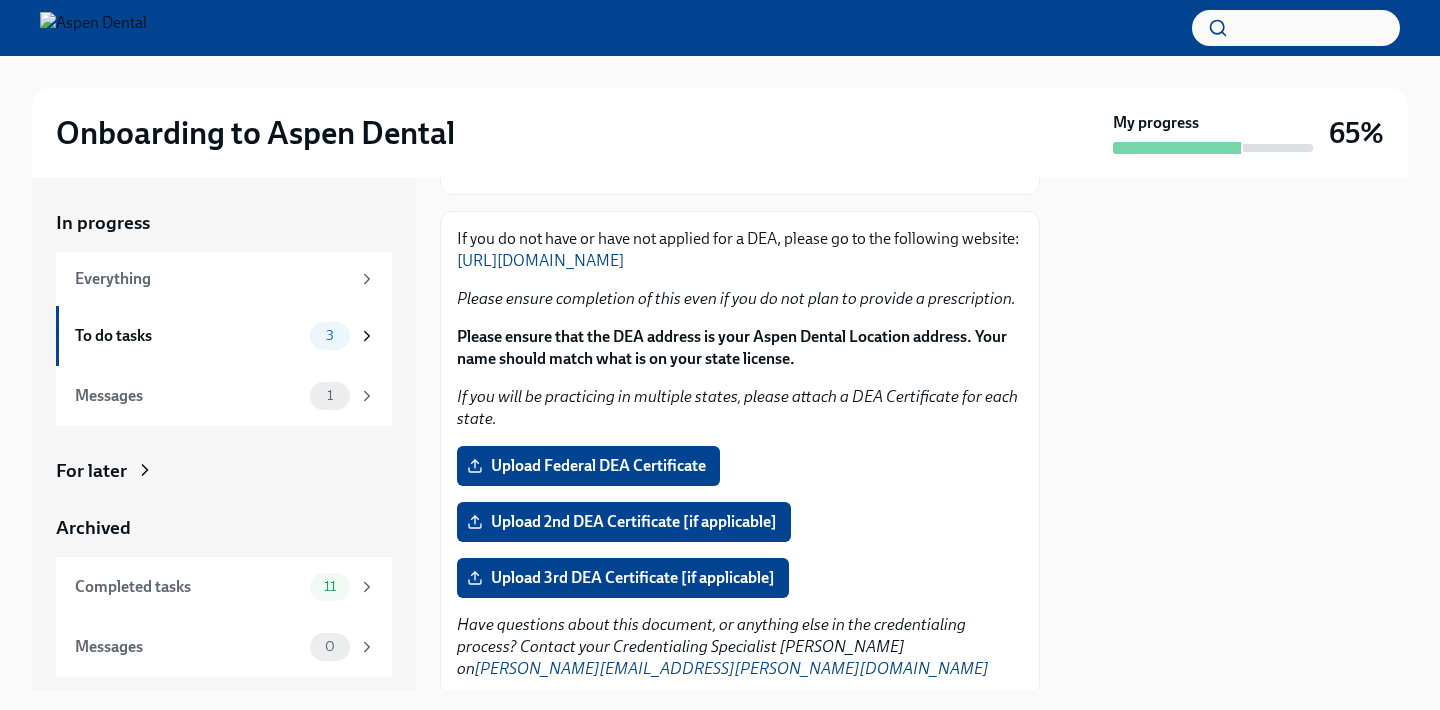 scroll, scrollTop: 221, scrollLeft: 0, axis: vertical 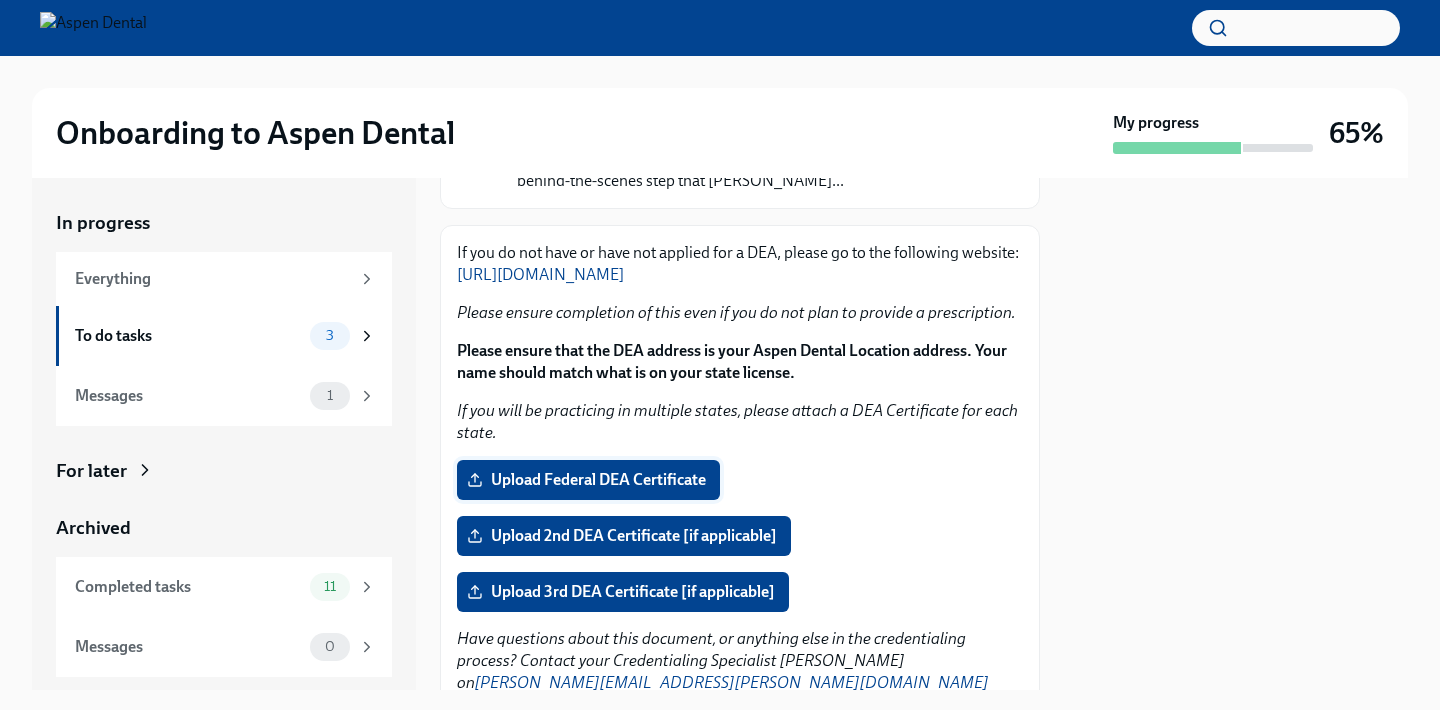 click on "Upload Federal DEA Certificate" at bounding box center (588, 480) 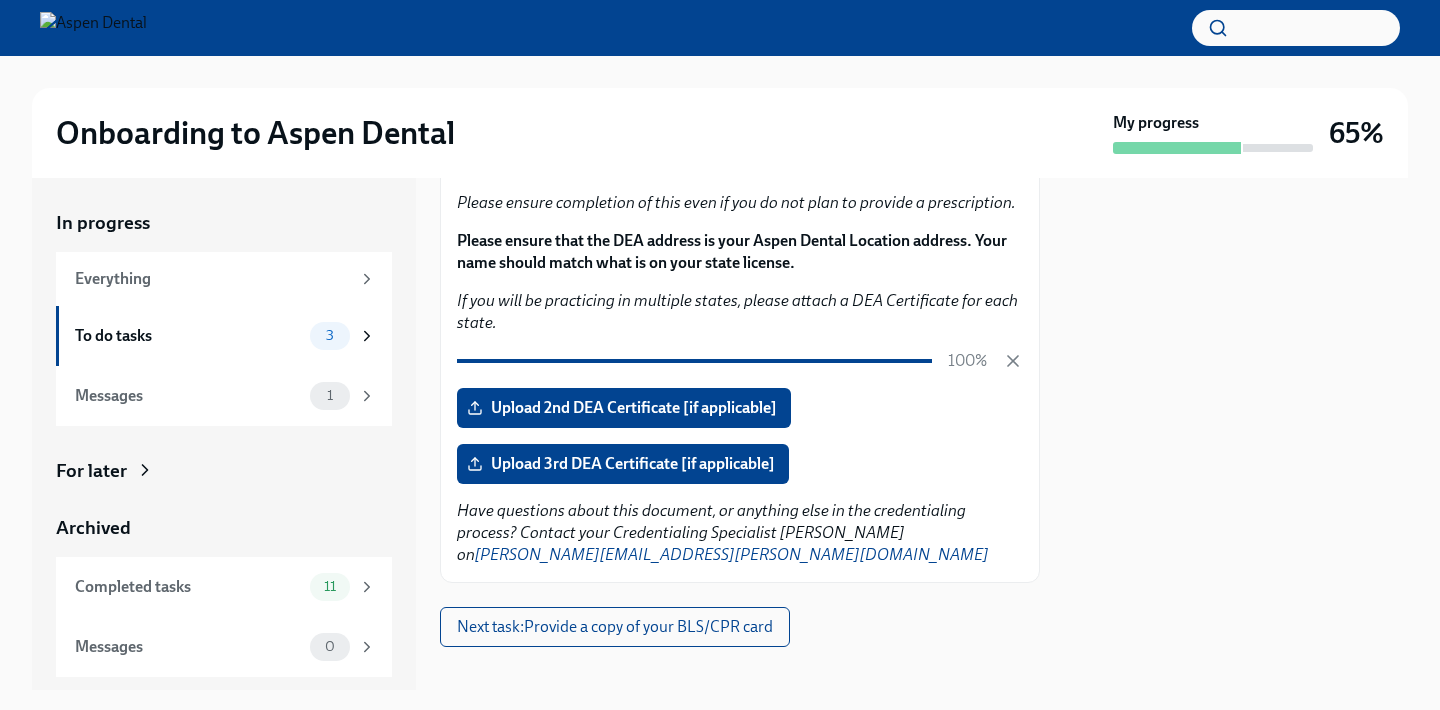scroll, scrollTop: 330, scrollLeft: 0, axis: vertical 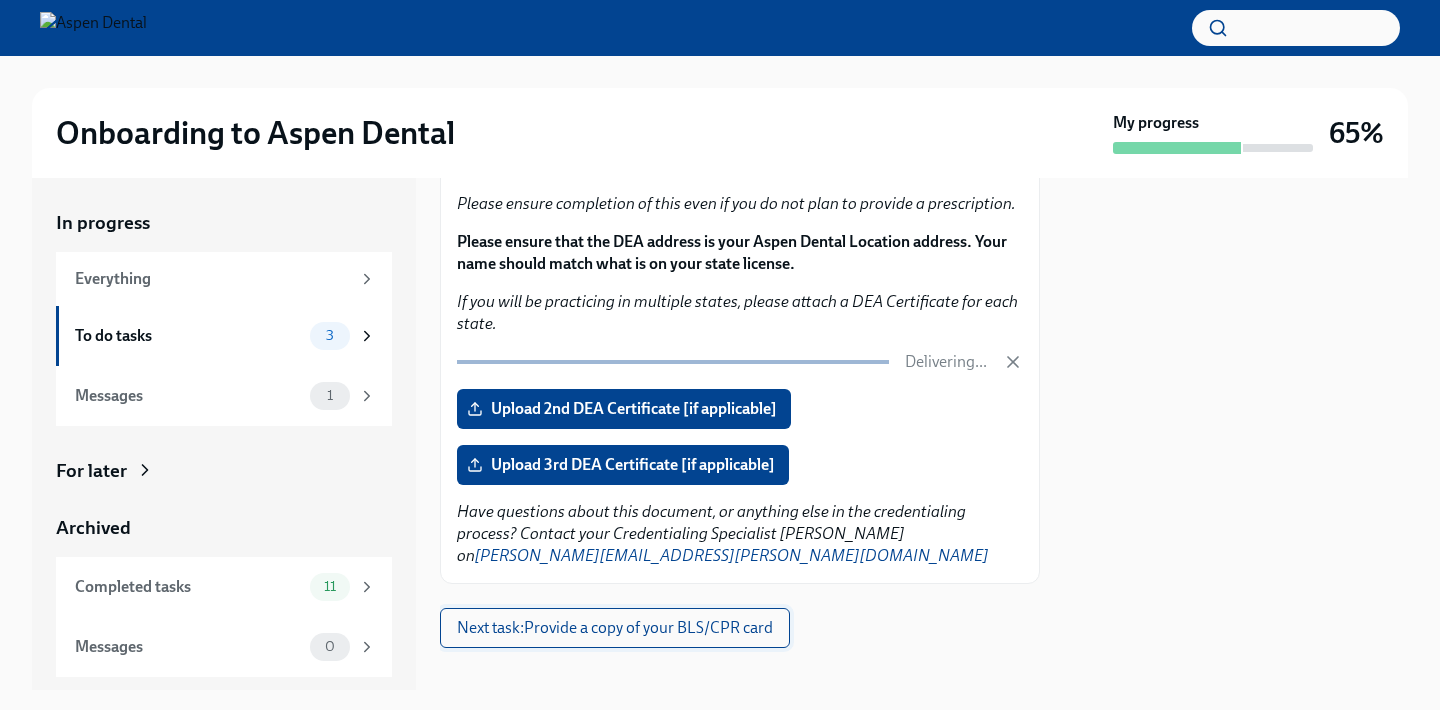 click on "Next task :  Provide a copy of your BLS/CPR card" at bounding box center [615, 628] 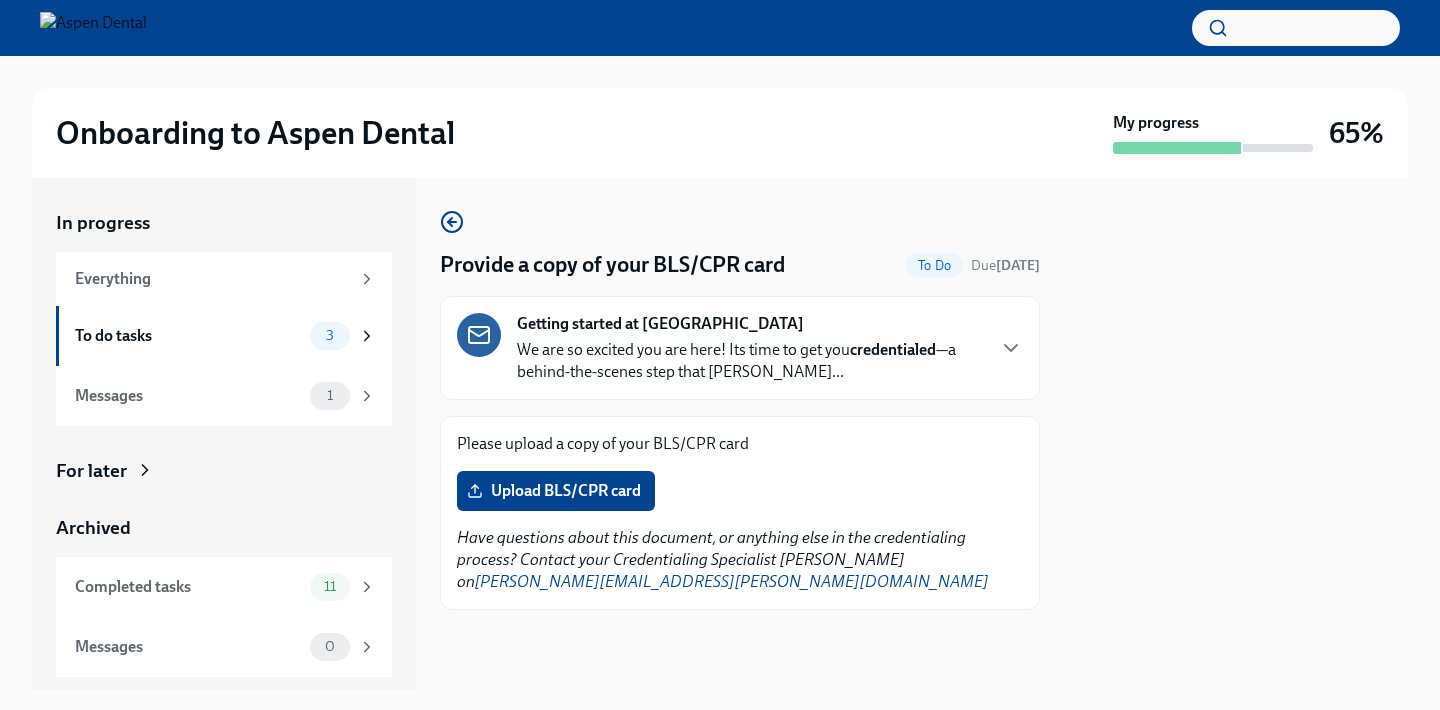 scroll, scrollTop: 0, scrollLeft: 0, axis: both 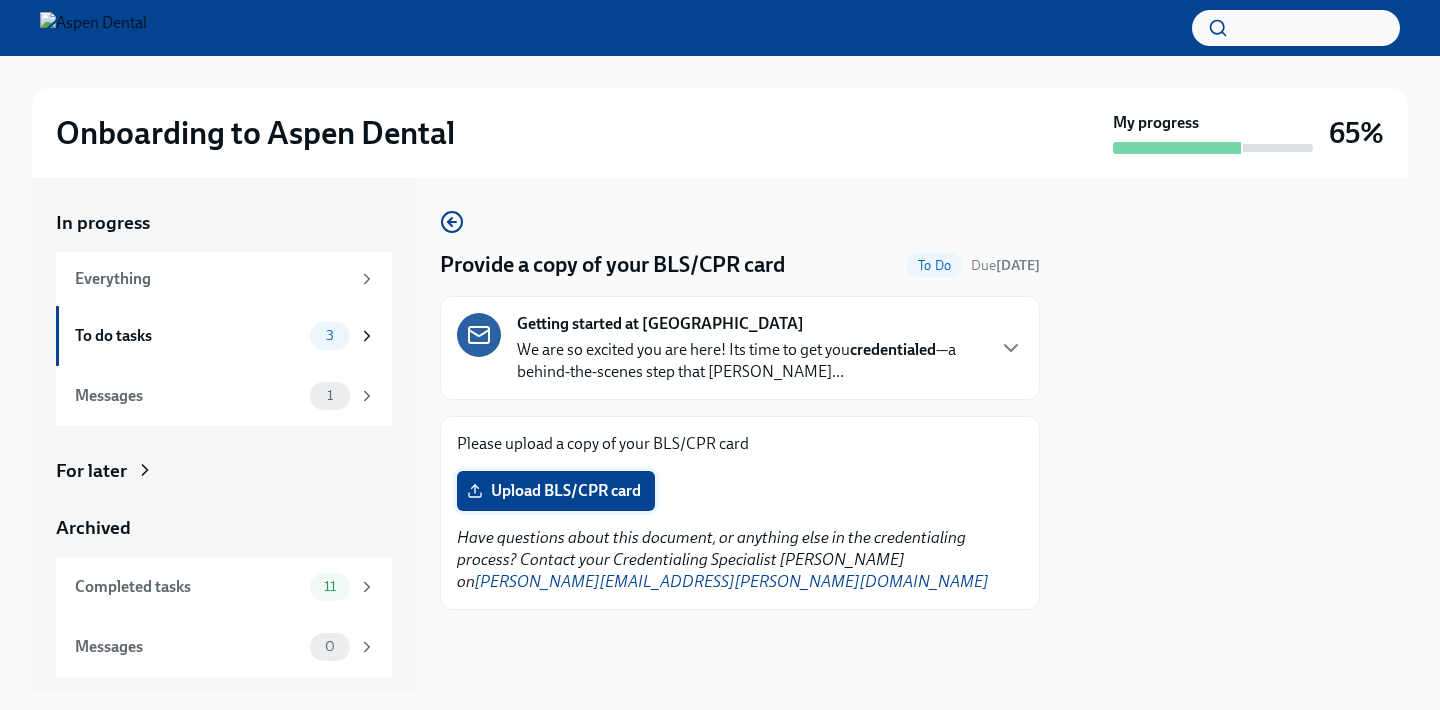 click on "Upload BLS/CPR card" at bounding box center (556, 491) 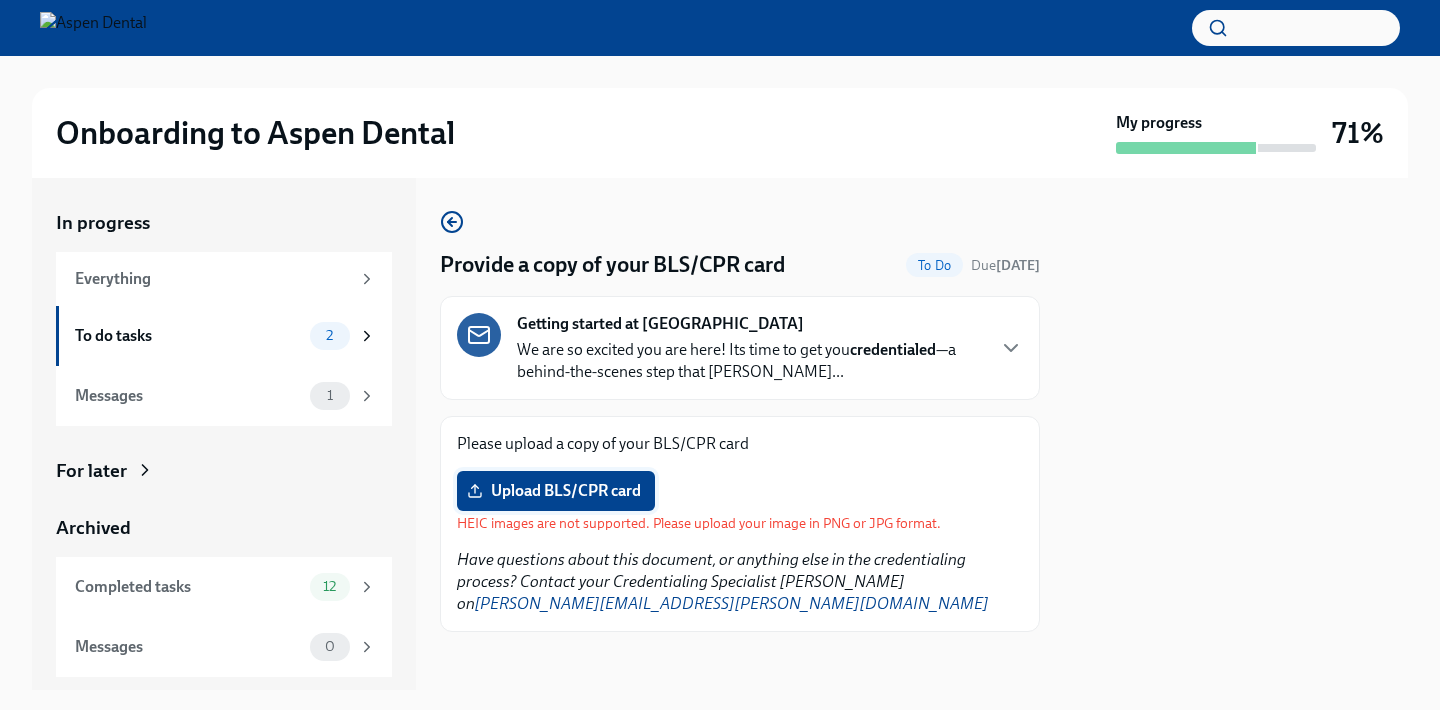 click on "Upload BLS/CPR card" at bounding box center [556, 491] 